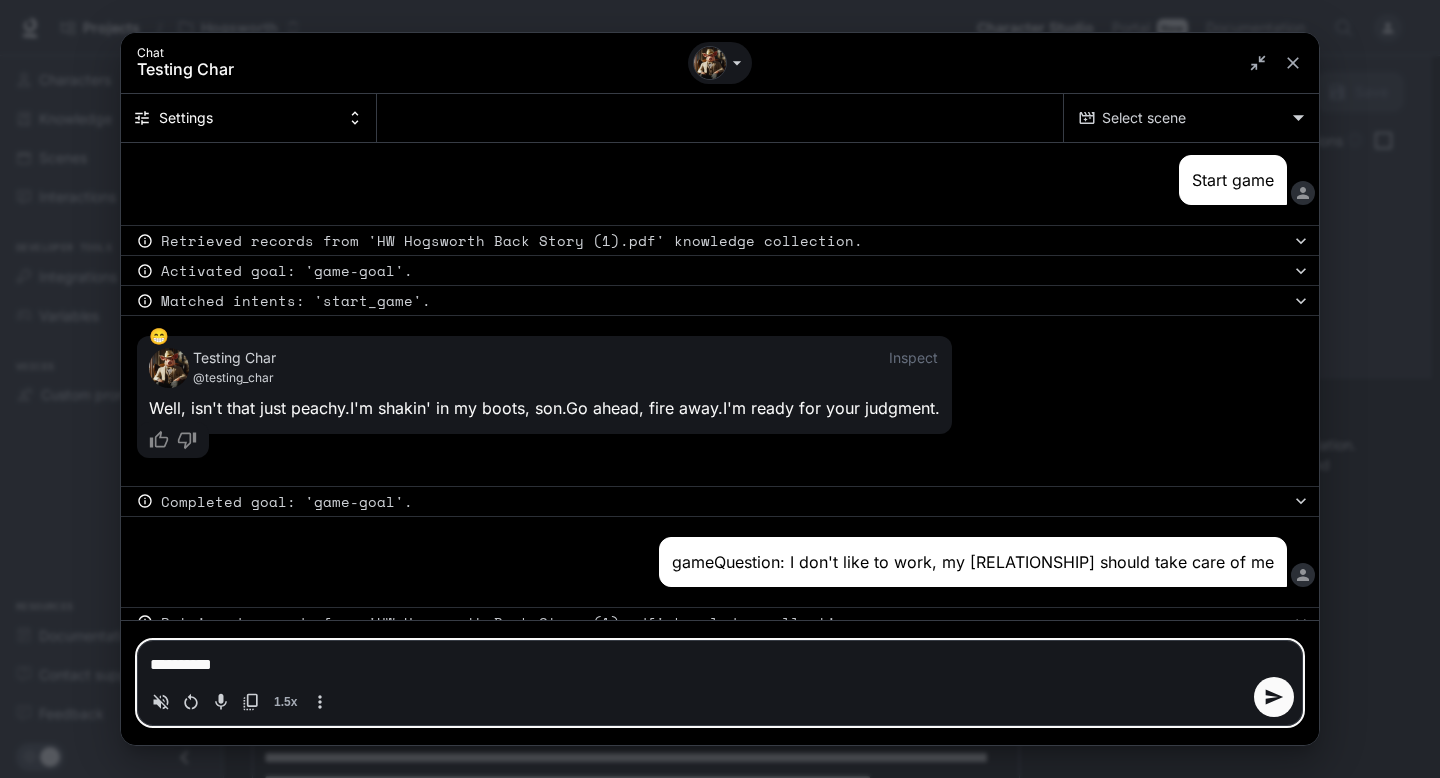 scroll, scrollTop: 0, scrollLeft: 0, axis: both 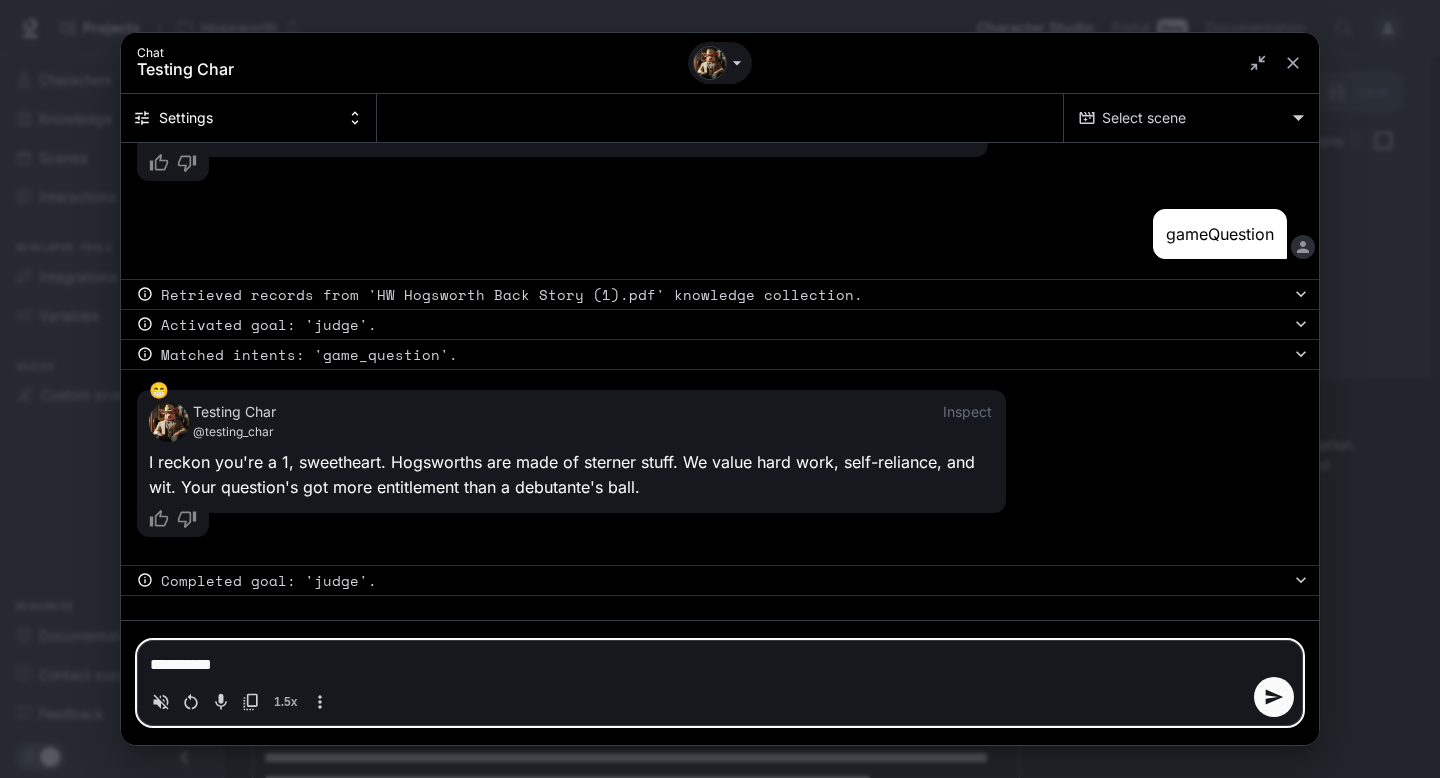 drag, startPoint x: 249, startPoint y: 660, endPoint x: 88, endPoint y: 660, distance: 161 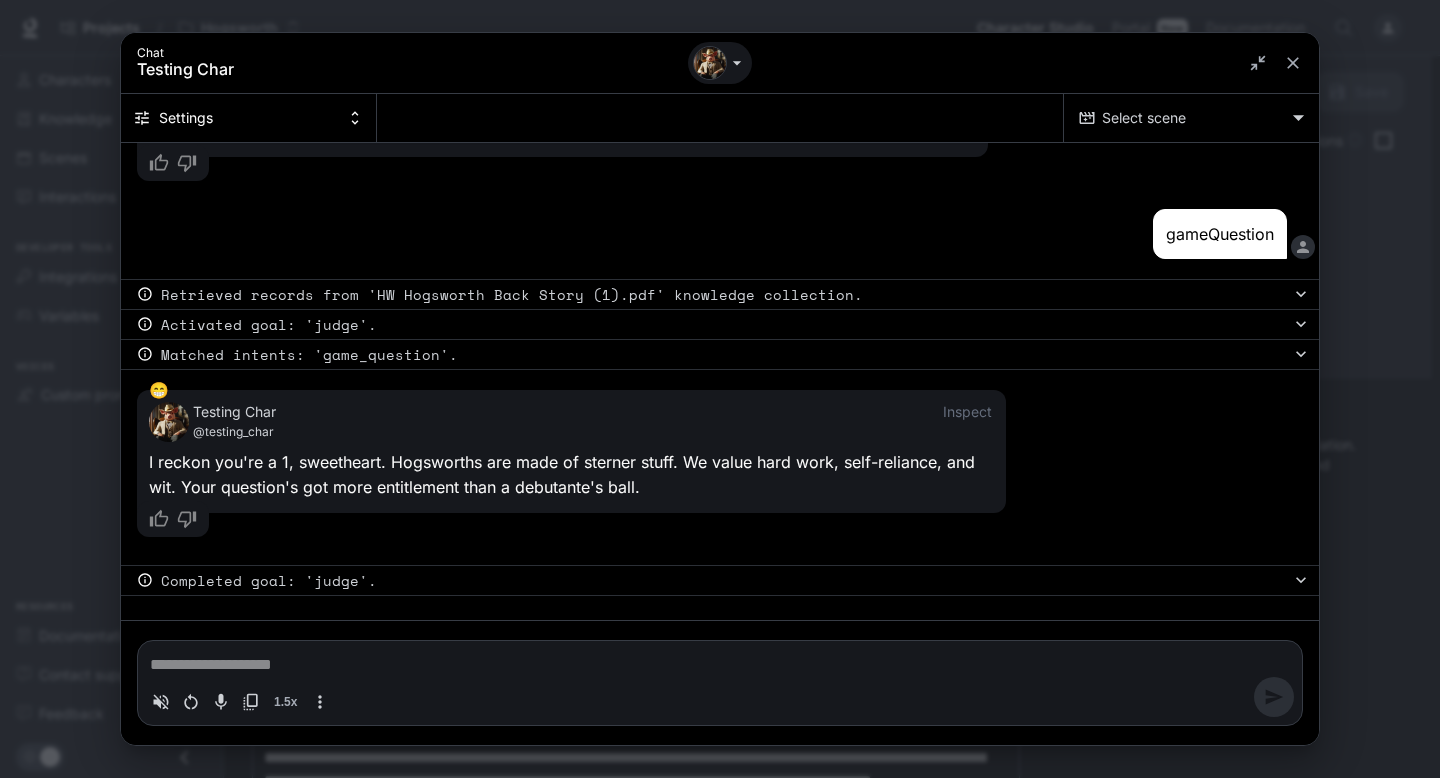 click on "I   r e c k o n   y o u ' r e   a   1 ,   s w e e t h e a r t .   H o g s w o r t h s   a r e   m a d e   o f   s t e r n e r   s t u f f .   W e   v a l u e   h a r d   w o r k ,   s e l f - r e l i a n c e ,   a n d   w i t .   Y o u r   q u e s t i o n ' s   g o t   m o r e   e n t i t l e m e n t   t h a n   a   d e b u t a n t e ' s   b a l l . ▍" at bounding box center (571, 475) 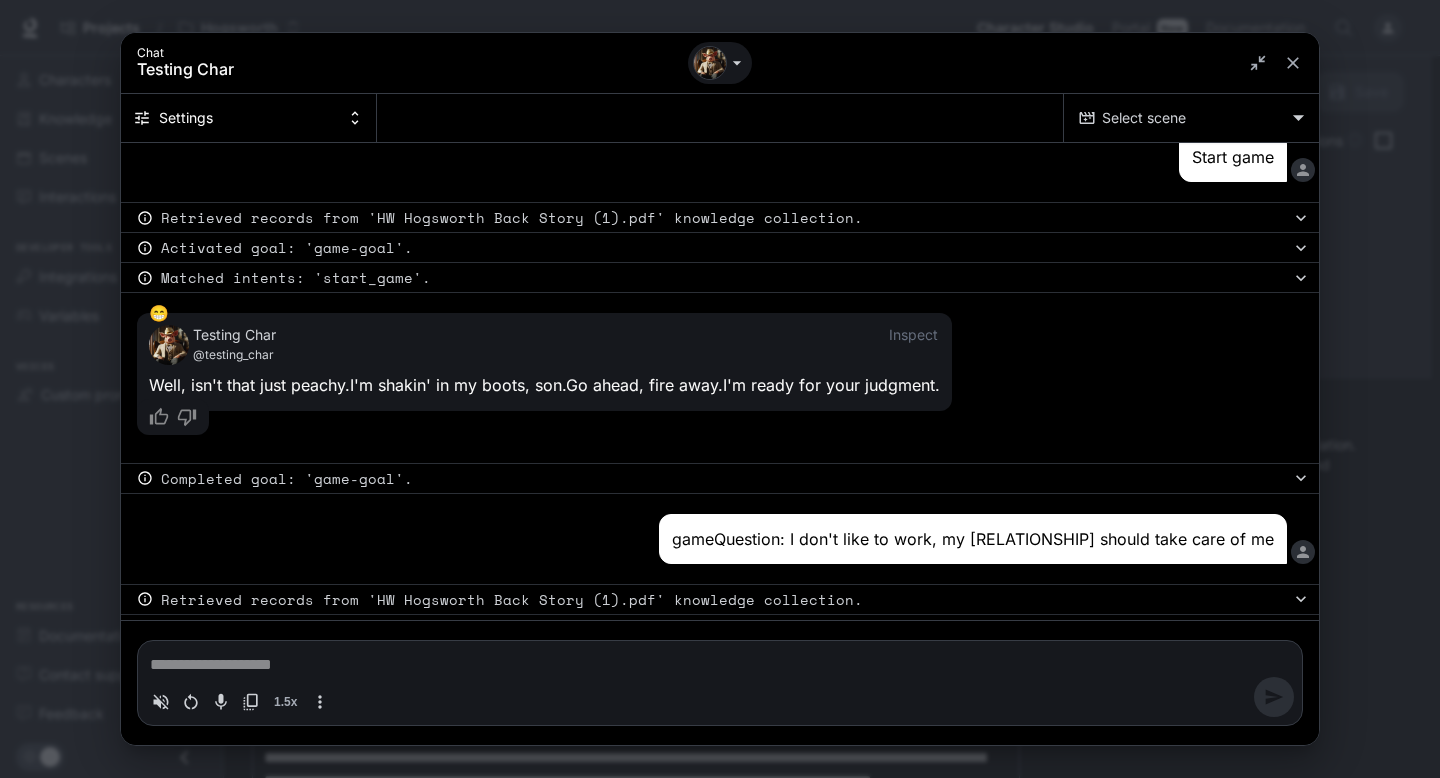 scroll, scrollTop: 0, scrollLeft: 0, axis: both 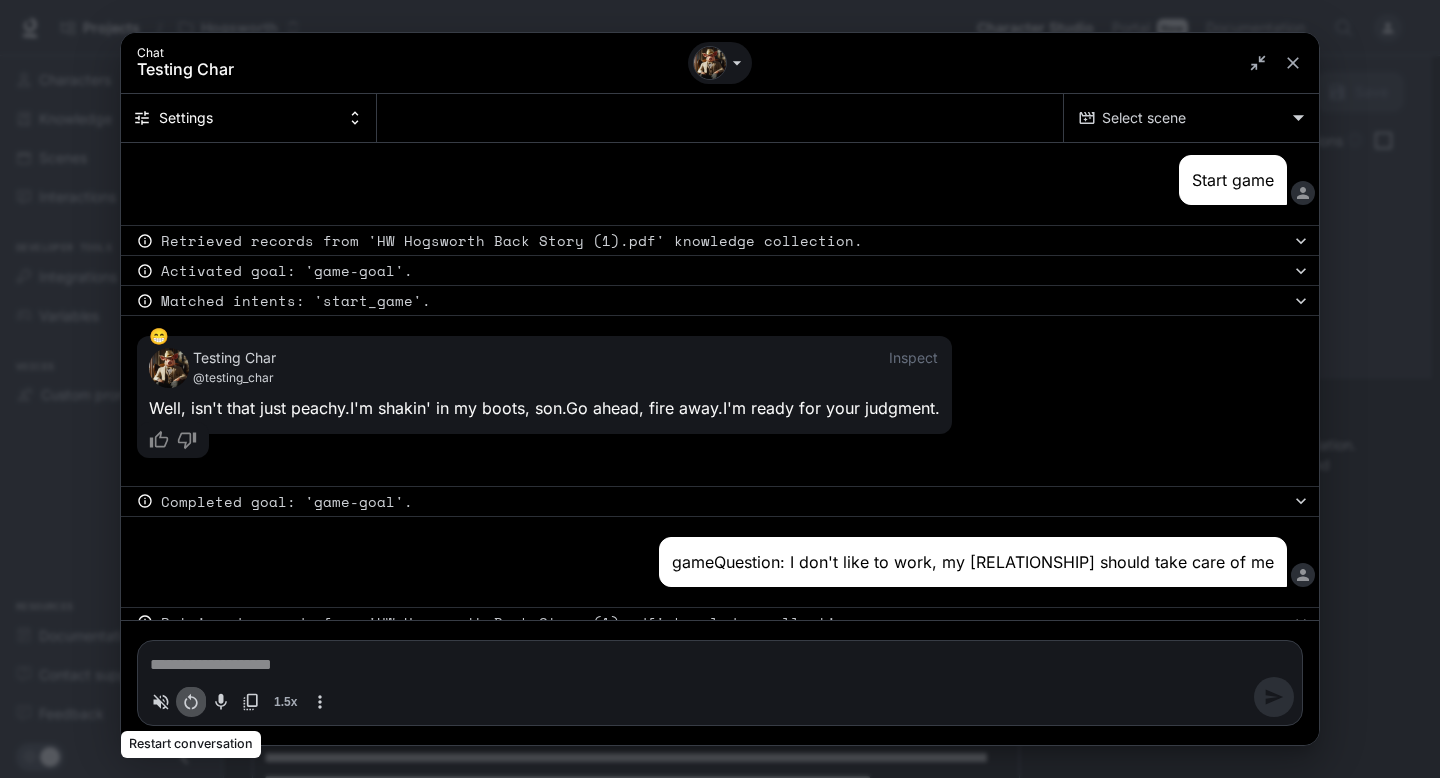 click 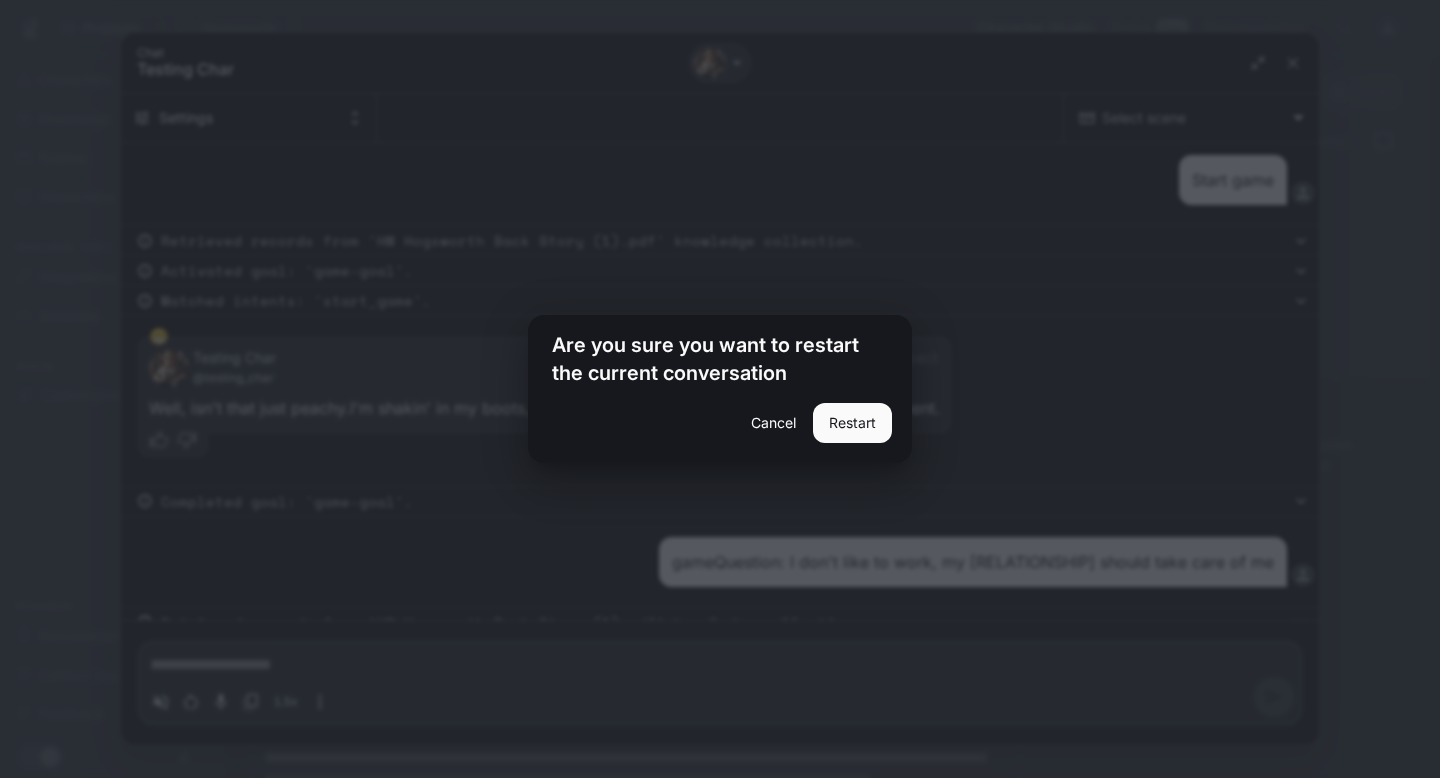 click on "Restart" at bounding box center (852, 423) 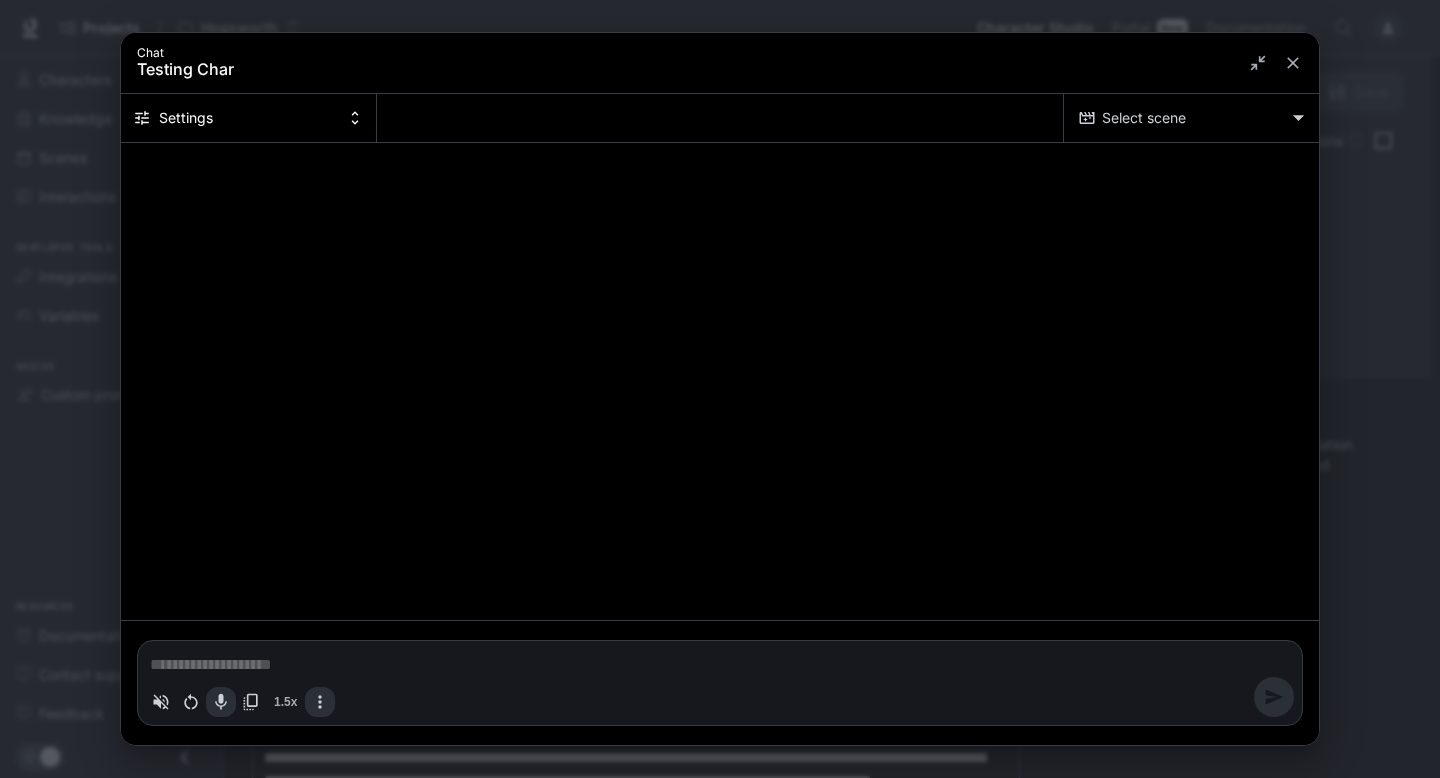 click on "* 1.5x" at bounding box center (720, 683) 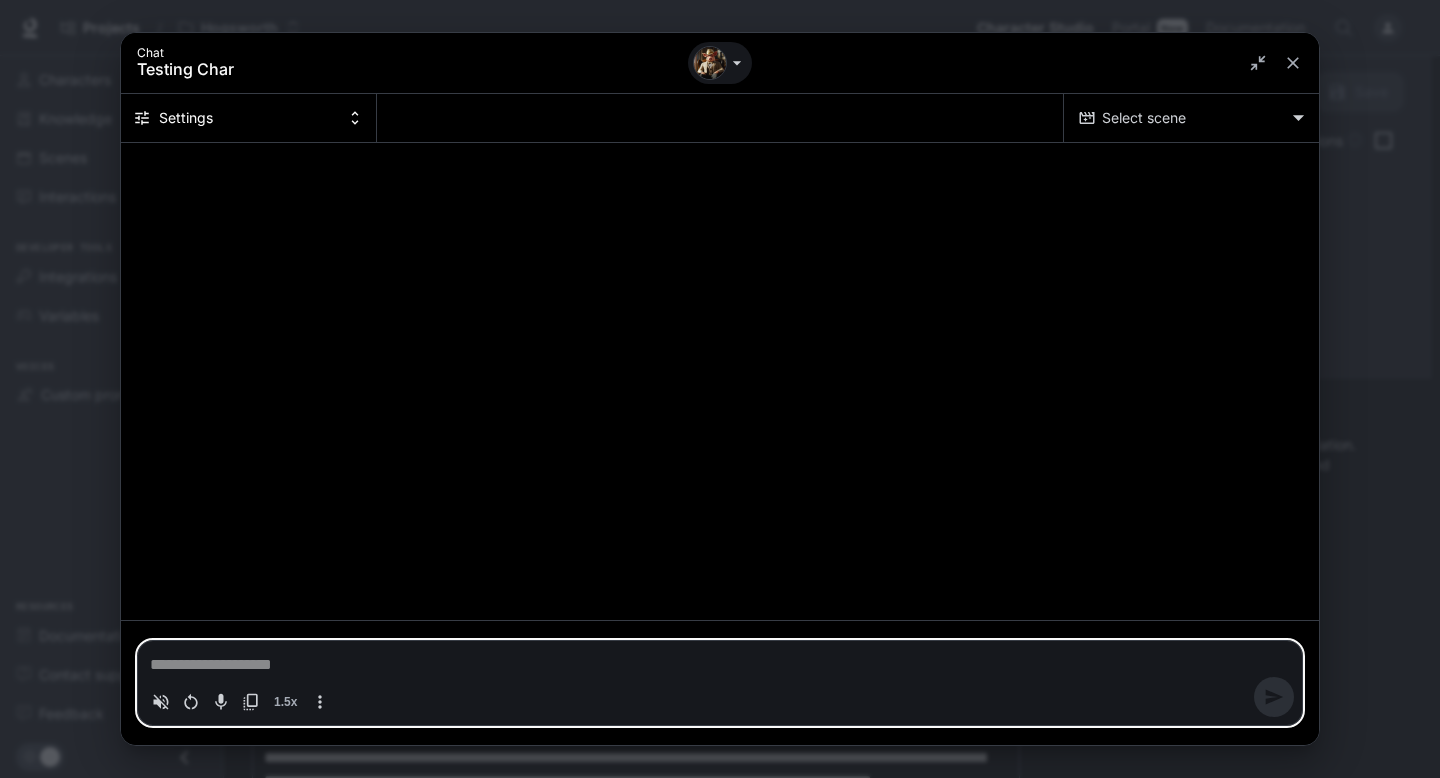 click at bounding box center (720, 665) 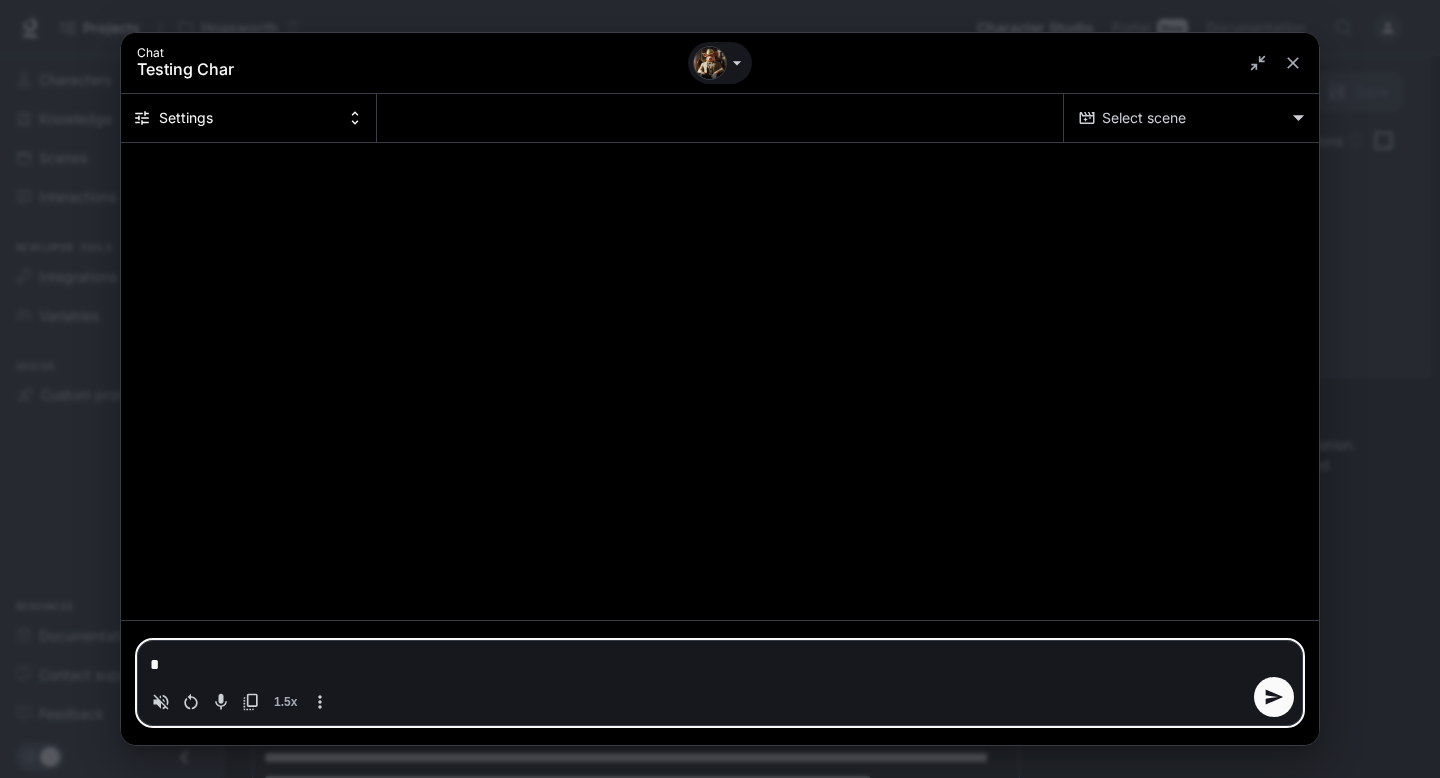 type on "**" 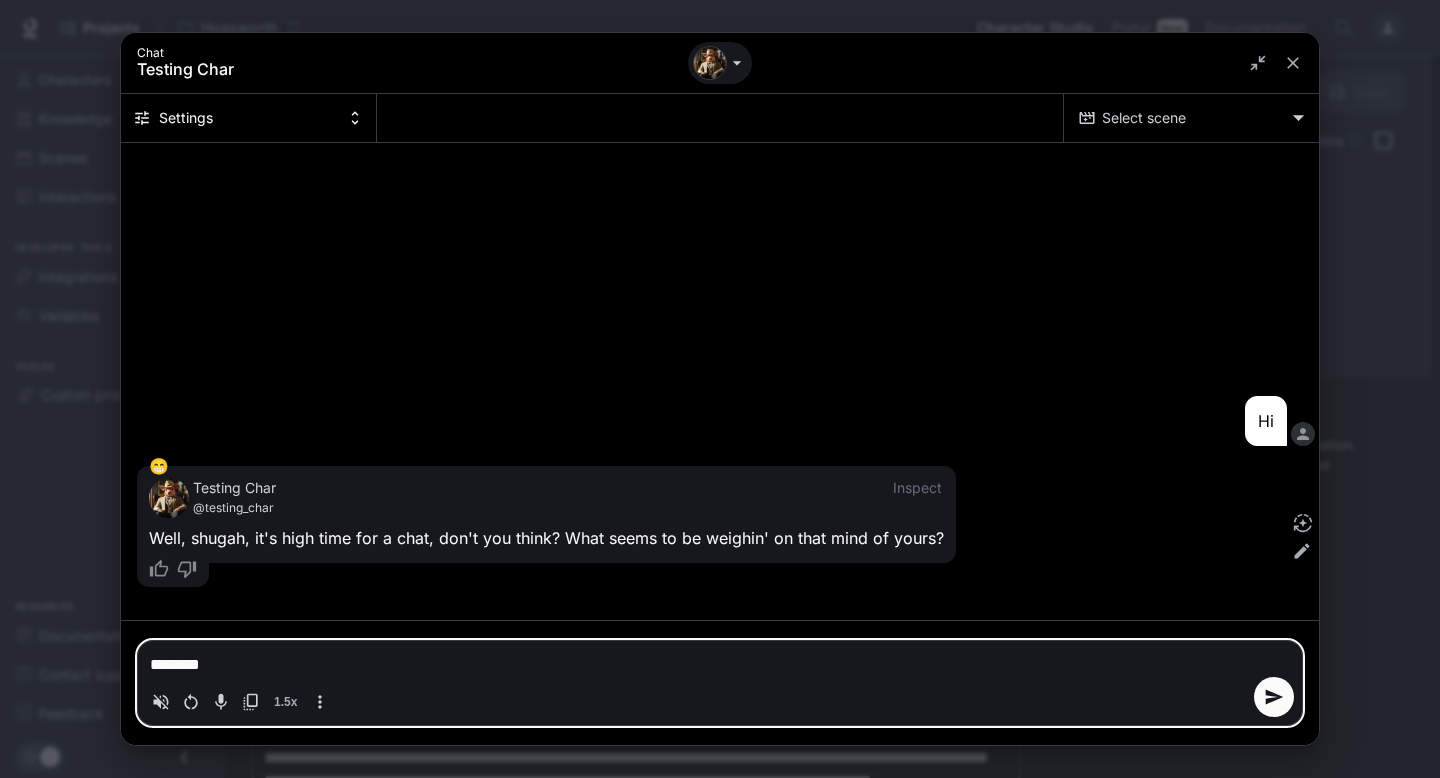type on "*********" 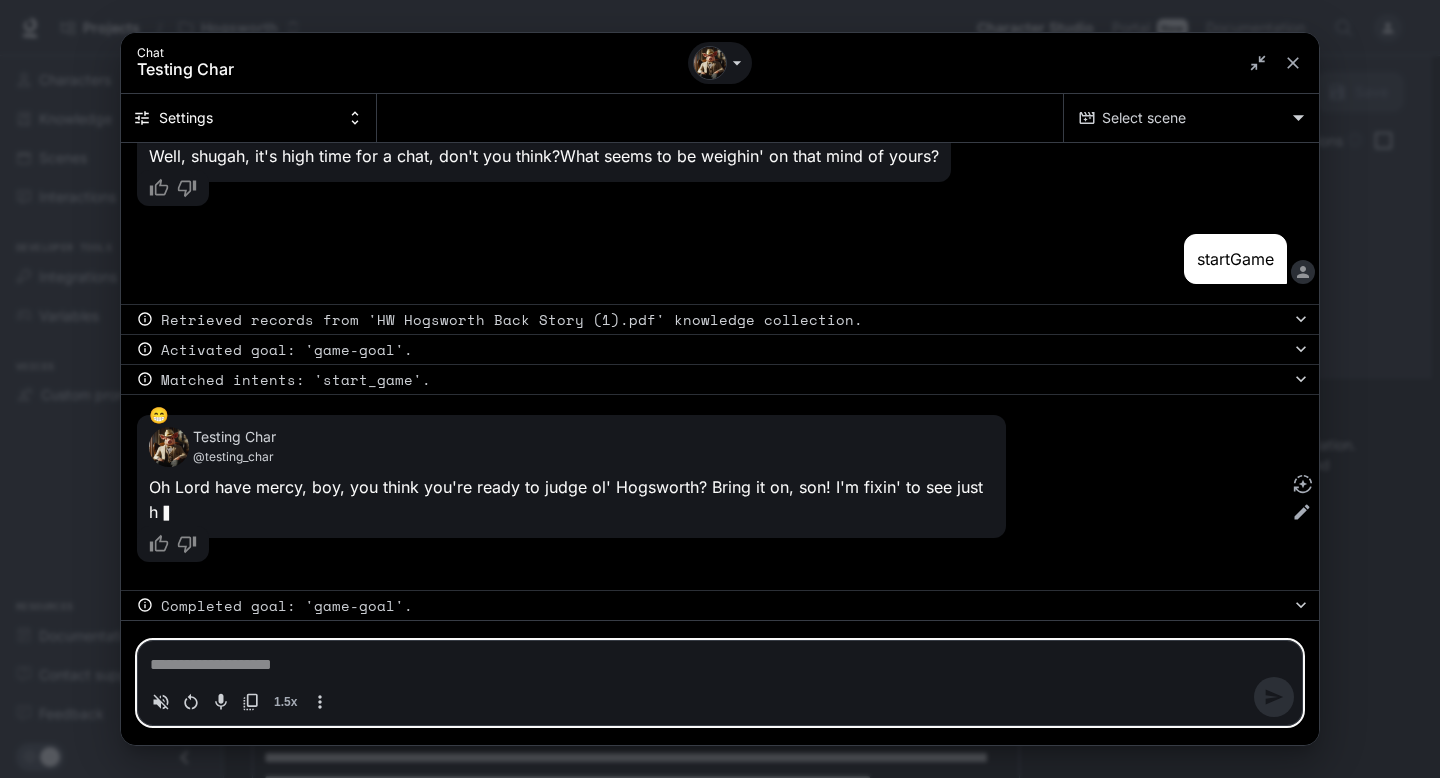 scroll, scrollTop: 166, scrollLeft: 0, axis: vertical 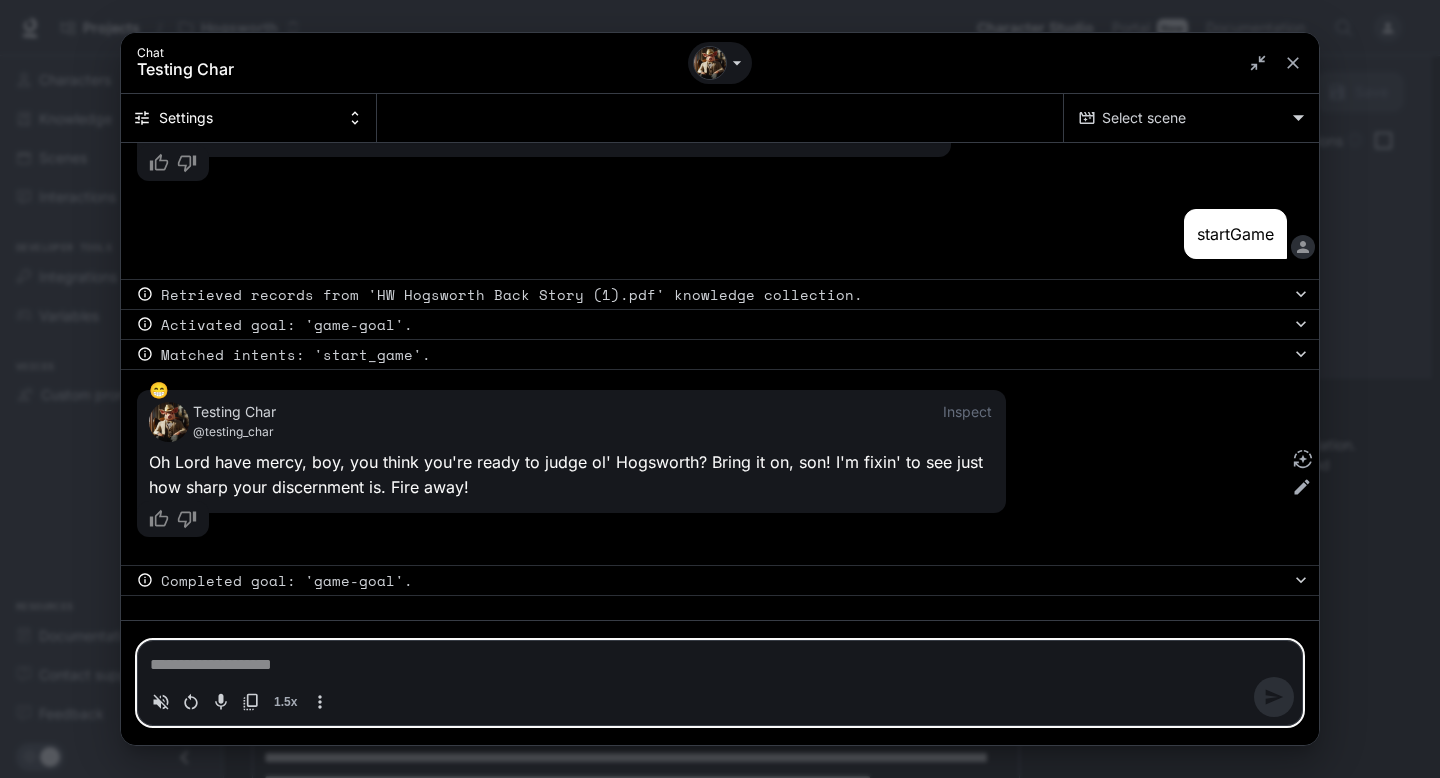click at bounding box center (720, 665) 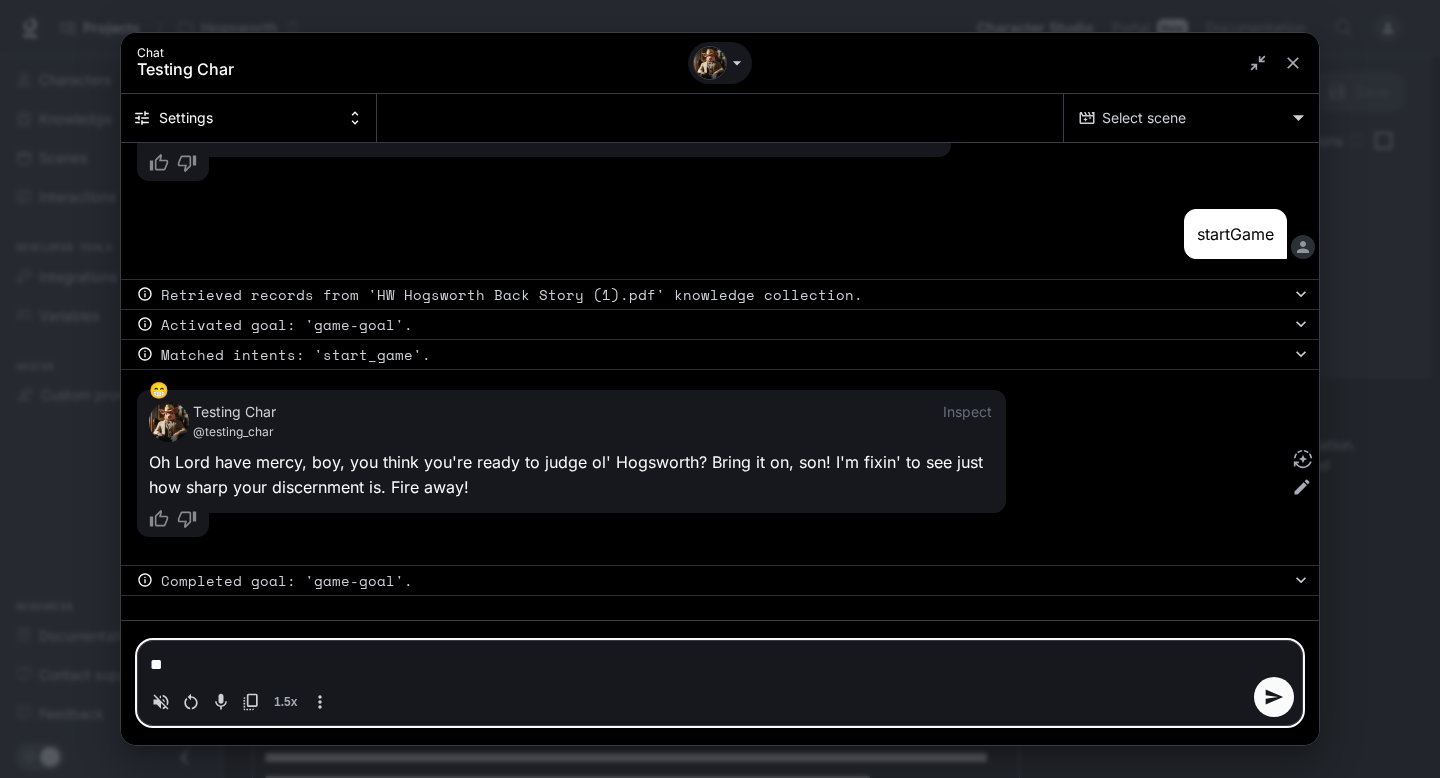 type on "*" 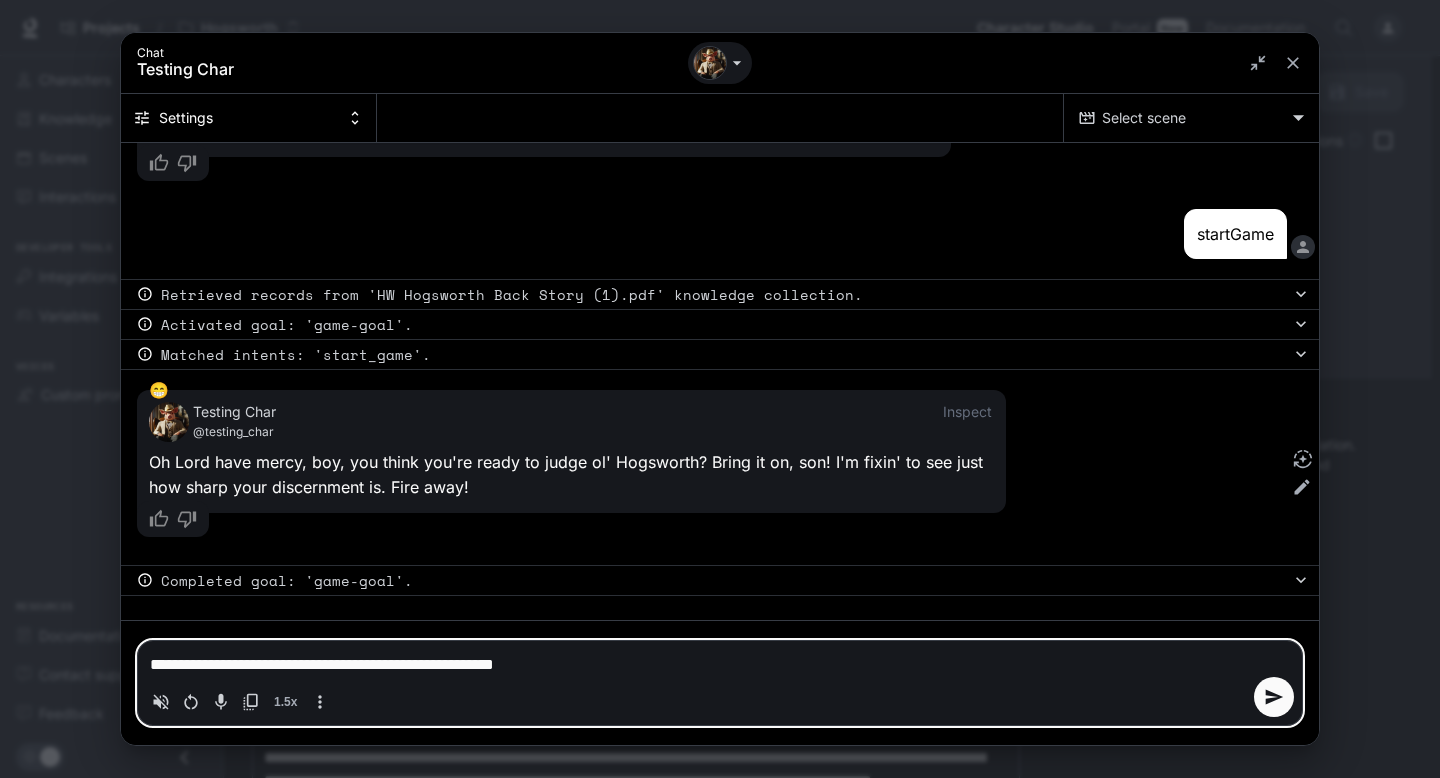 type on "**********" 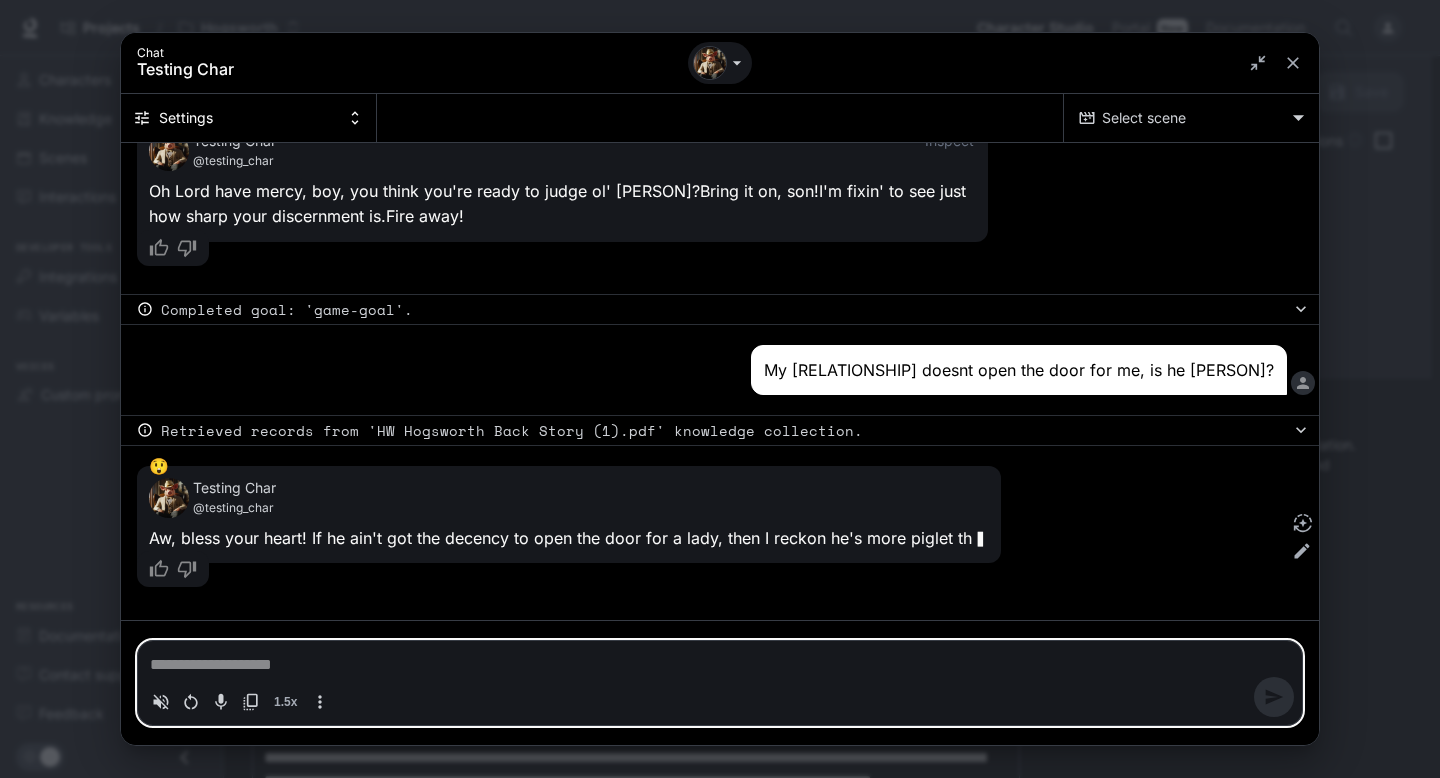 scroll, scrollTop: 462, scrollLeft: 0, axis: vertical 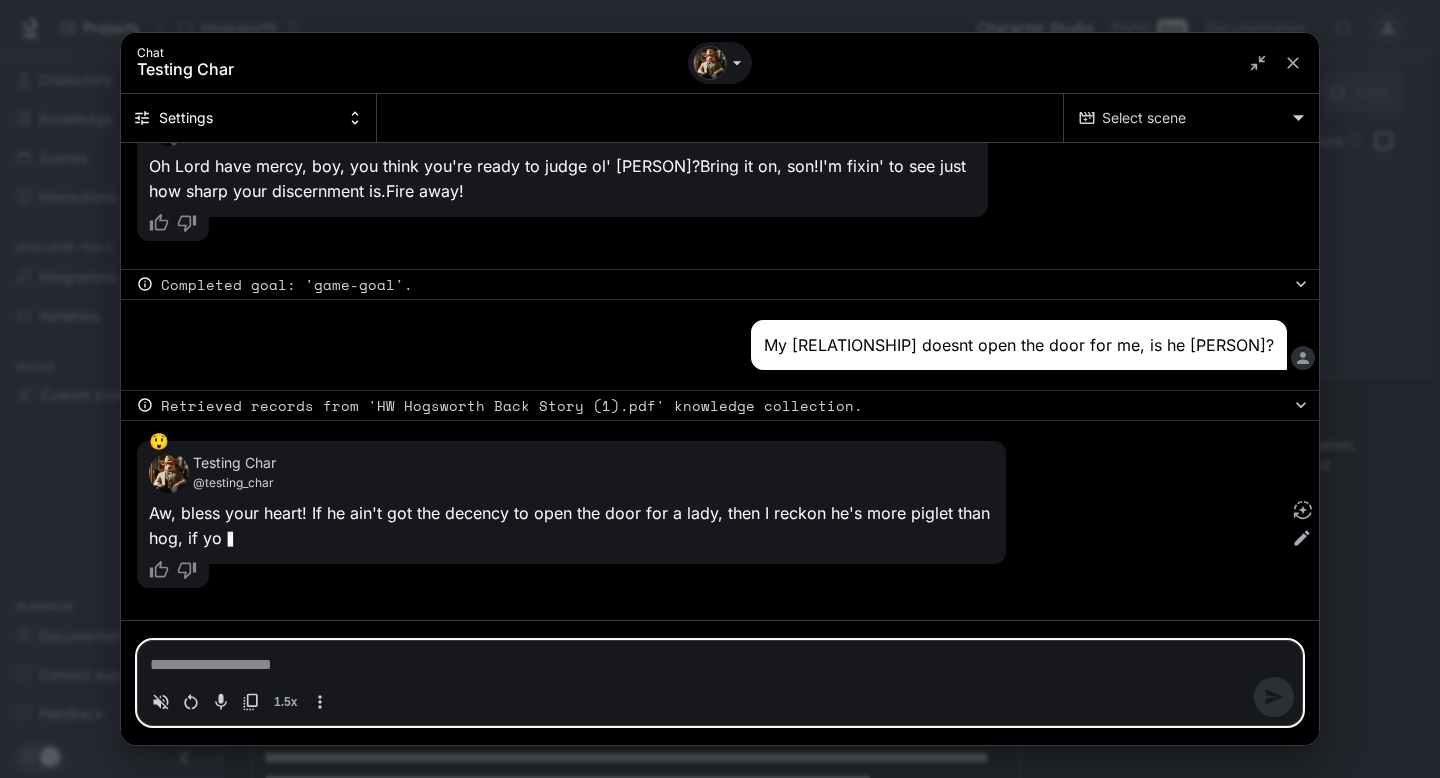 click at bounding box center [720, 665] 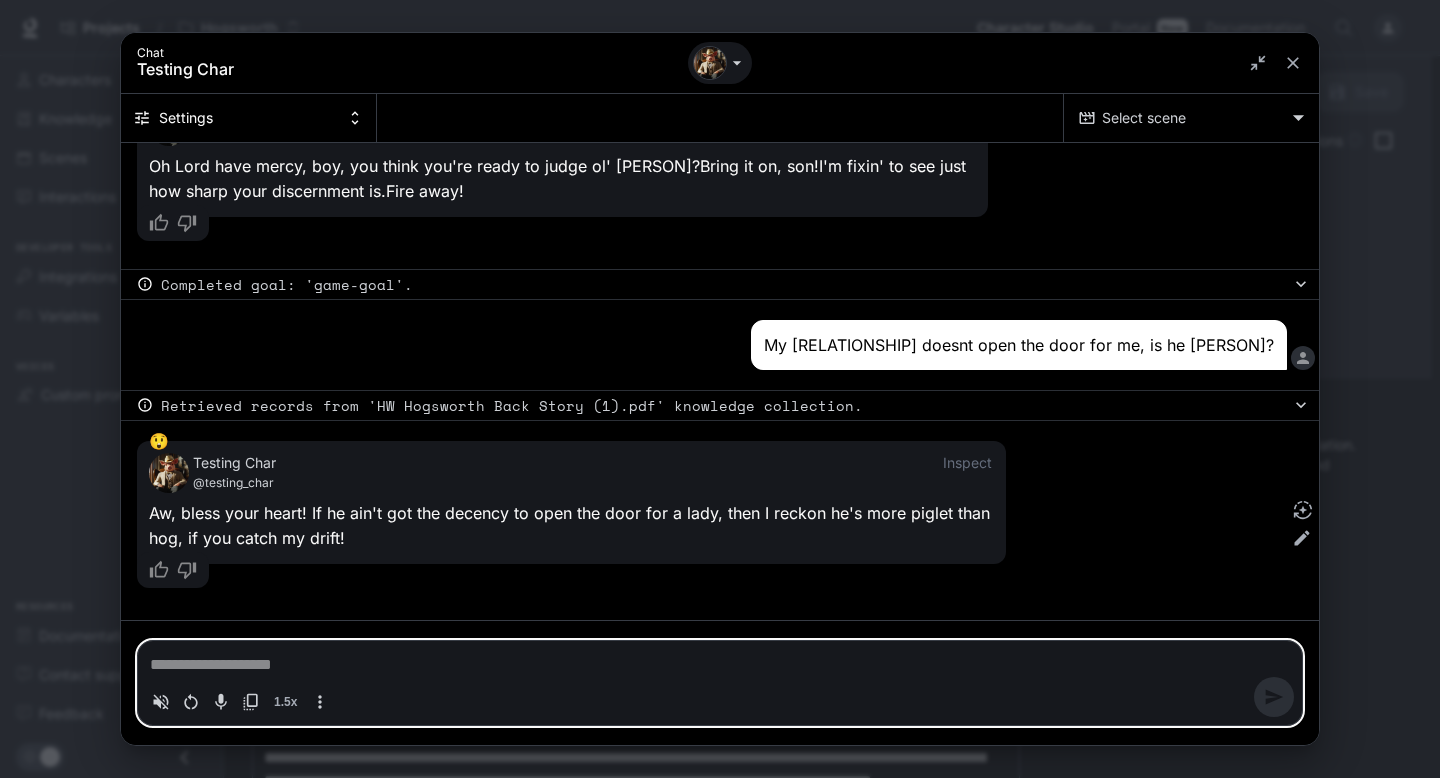 click at bounding box center [720, 665] 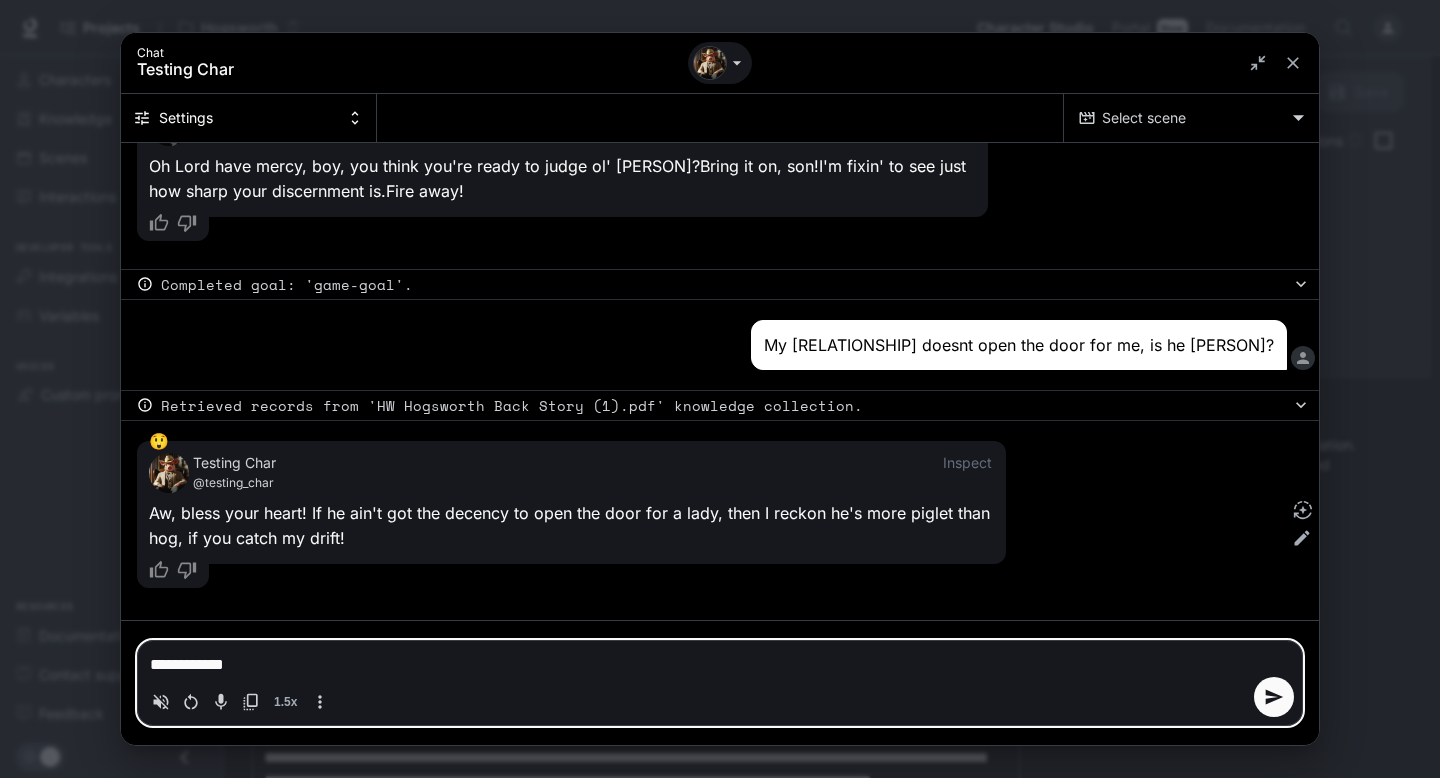 type 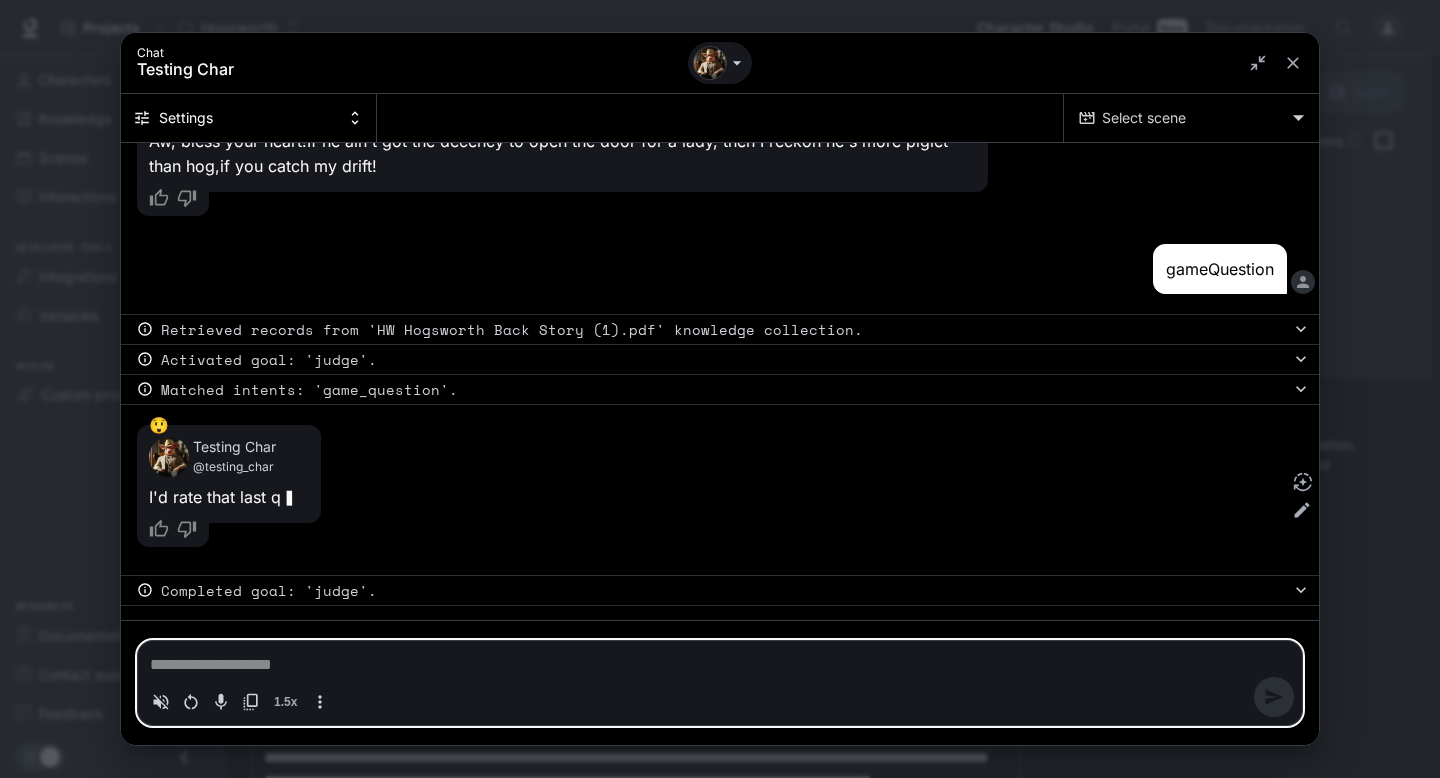 scroll, scrollTop: 844, scrollLeft: 0, axis: vertical 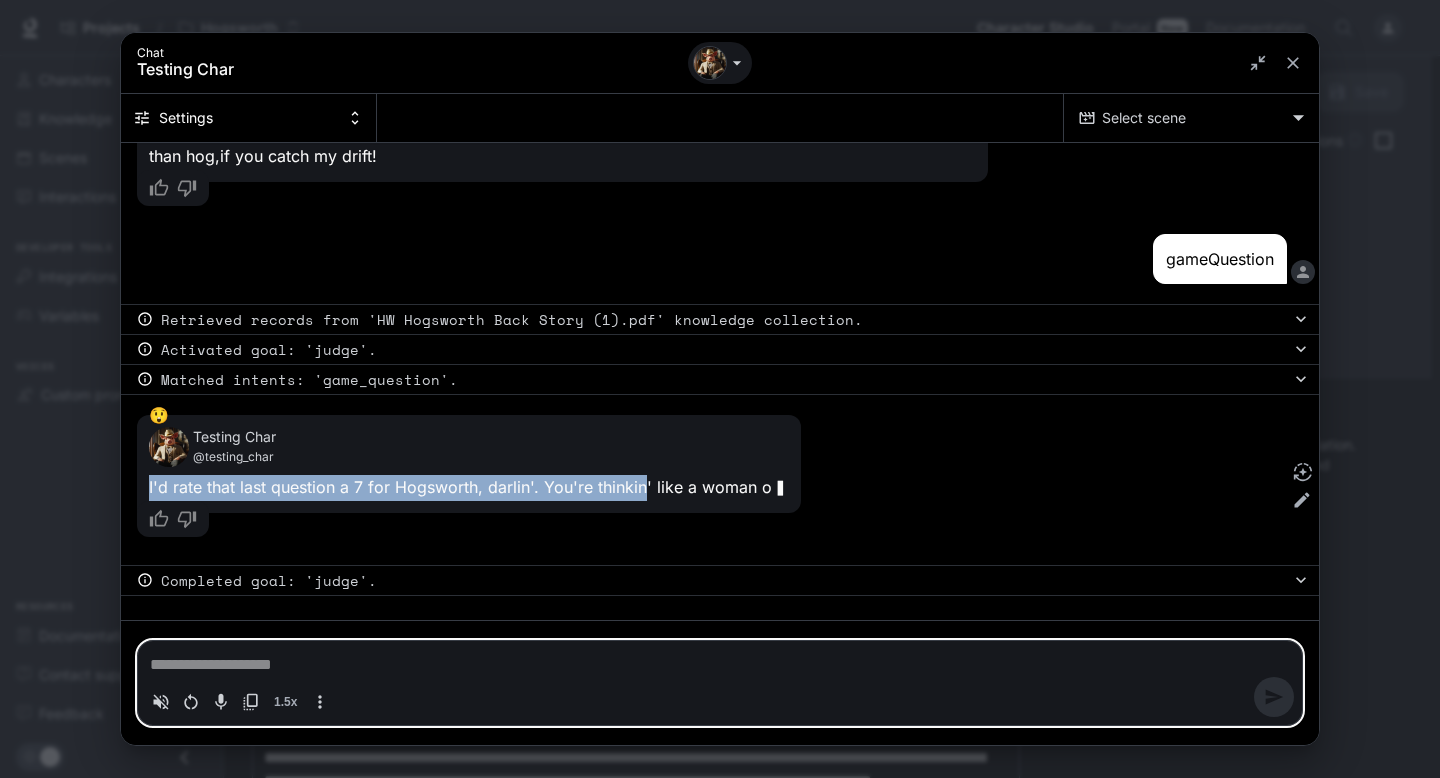 drag, startPoint x: 149, startPoint y: 483, endPoint x: 642, endPoint y: 479, distance: 493.01624 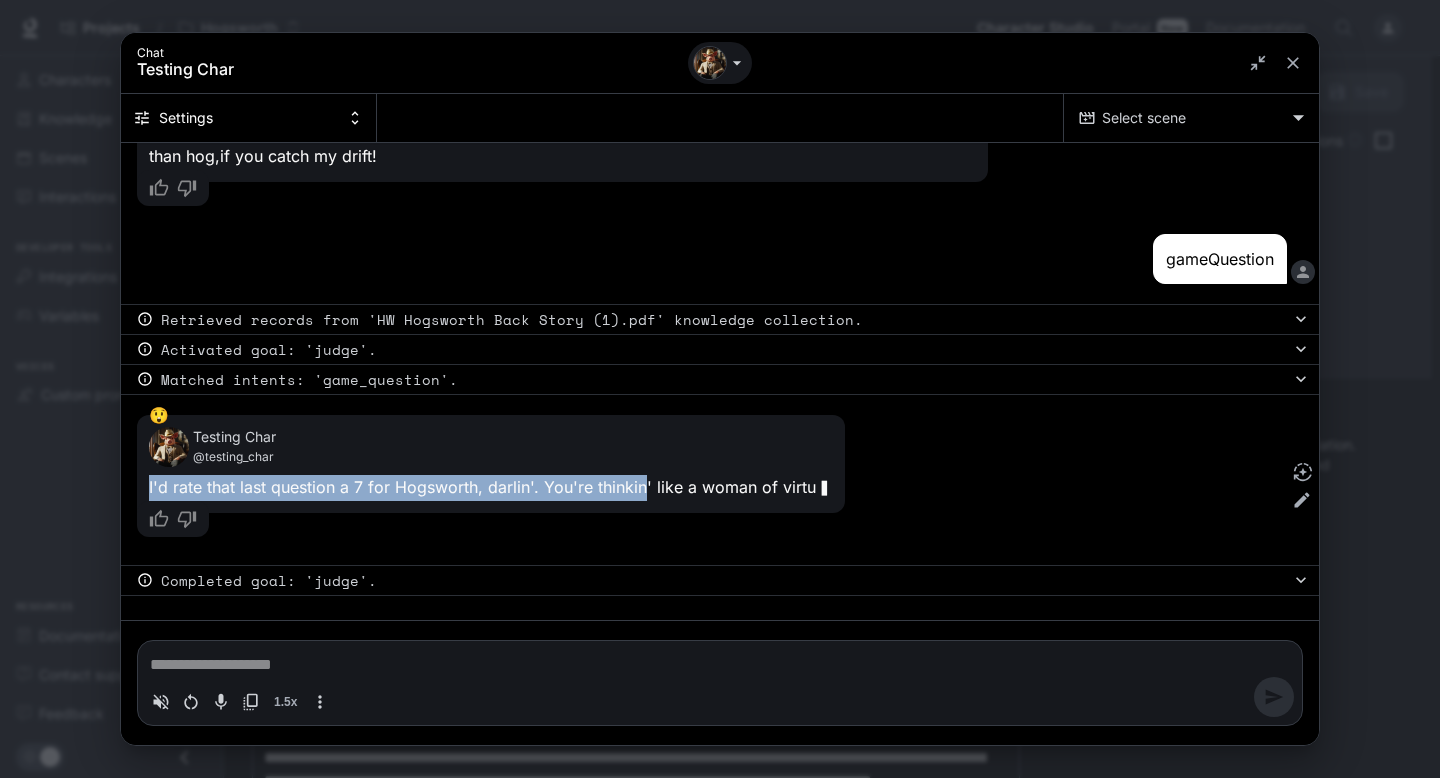 click on "I ' d   r a t e   t h a t   l a s t   q u e s t i o n   a   7   f o r   H o g s w o r t h ,   d a r l i n ' .   Y o u ' r e   t h i n k i n '   l i k e   a   w o m a n   o f   v i r t u" at bounding box center [482, 487] 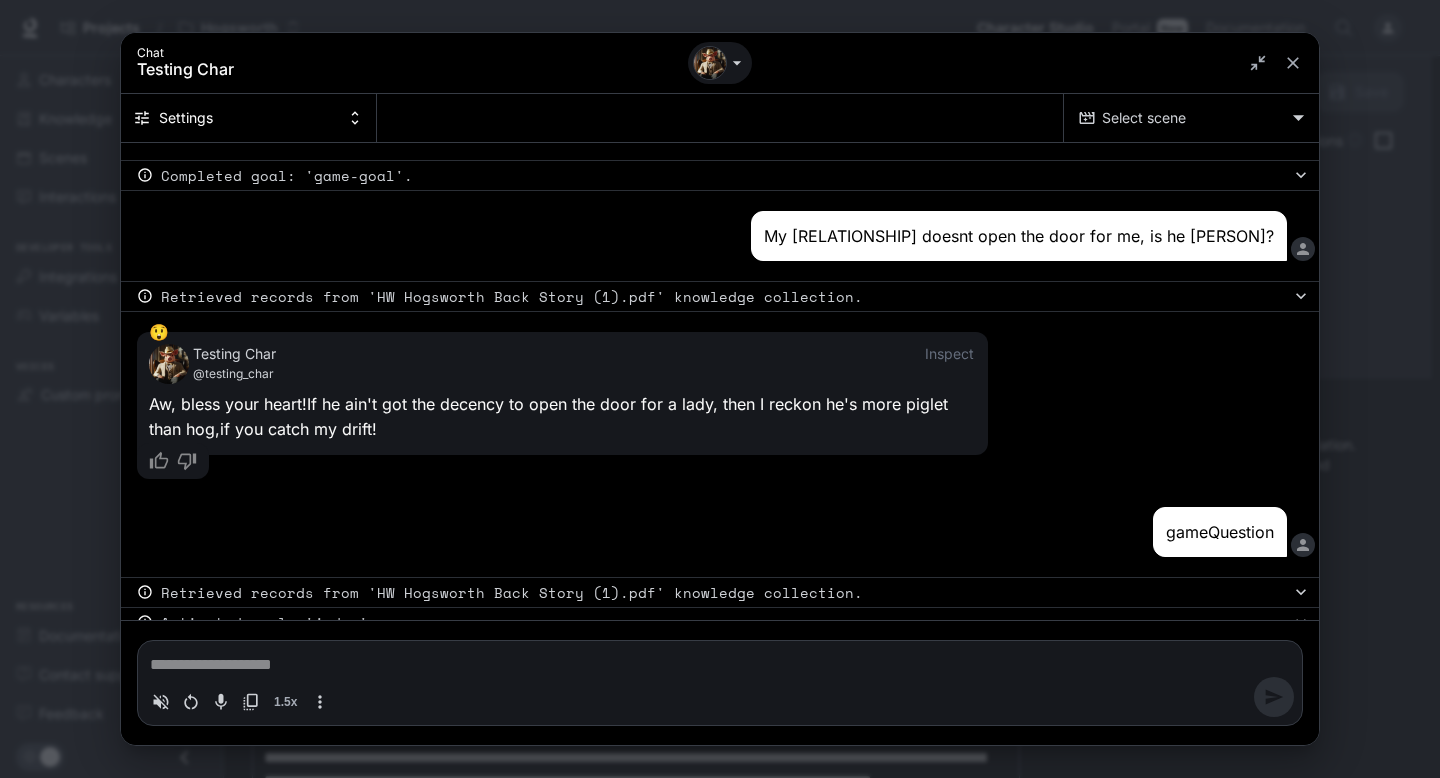 scroll, scrollTop: 869, scrollLeft: 0, axis: vertical 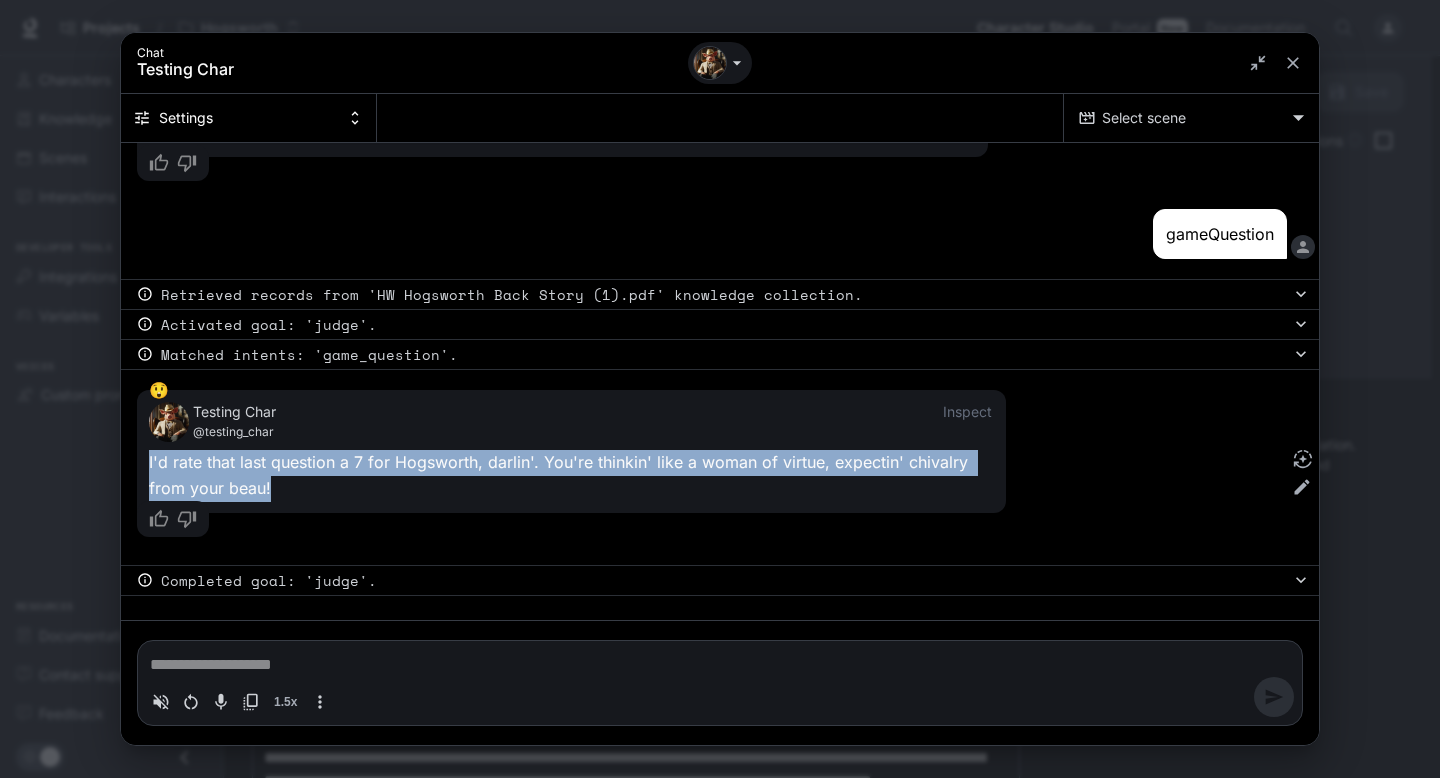 drag, startPoint x: 149, startPoint y: 462, endPoint x: 293, endPoint y: 486, distance: 145.9863 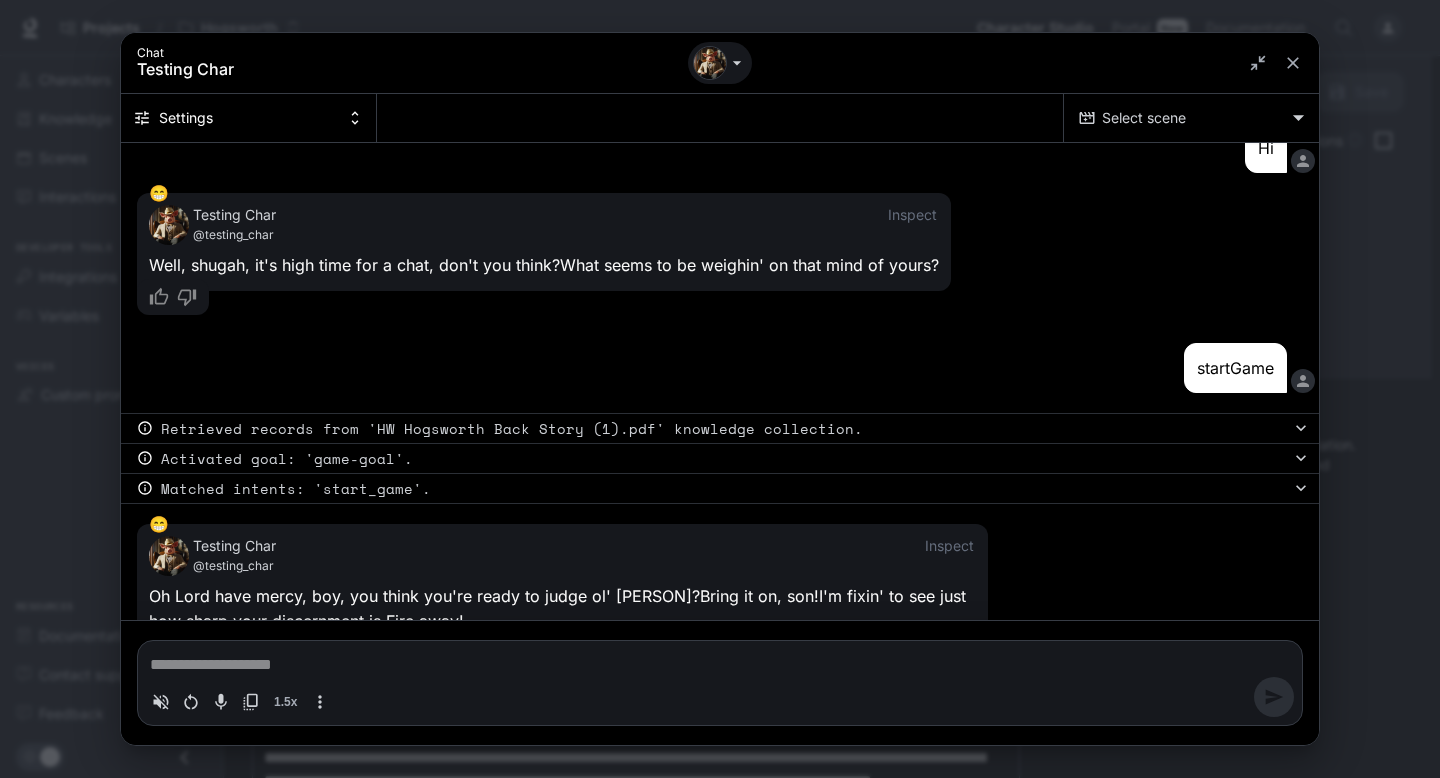 scroll, scrollTop: 31, scrollLeft: 0, axis: vertical 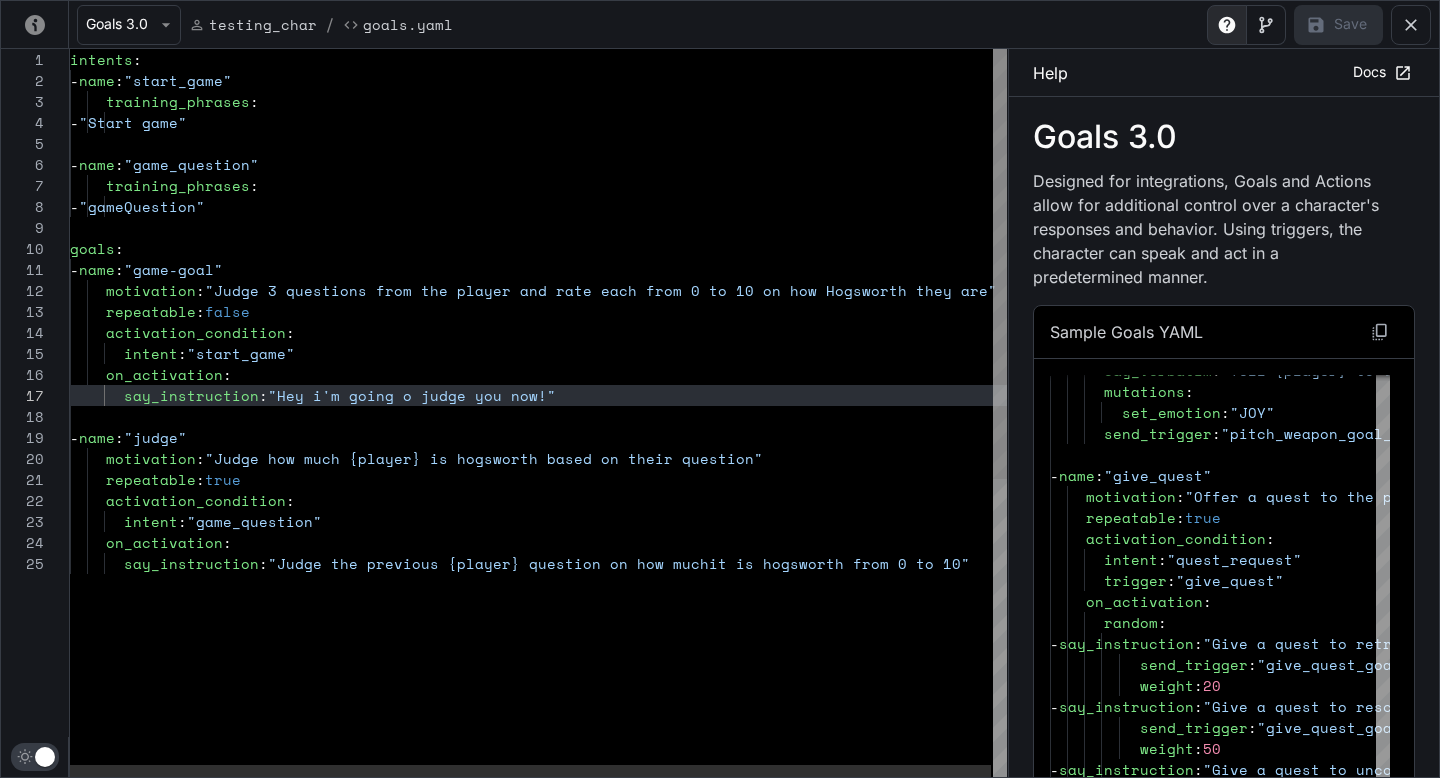 type on "**********" 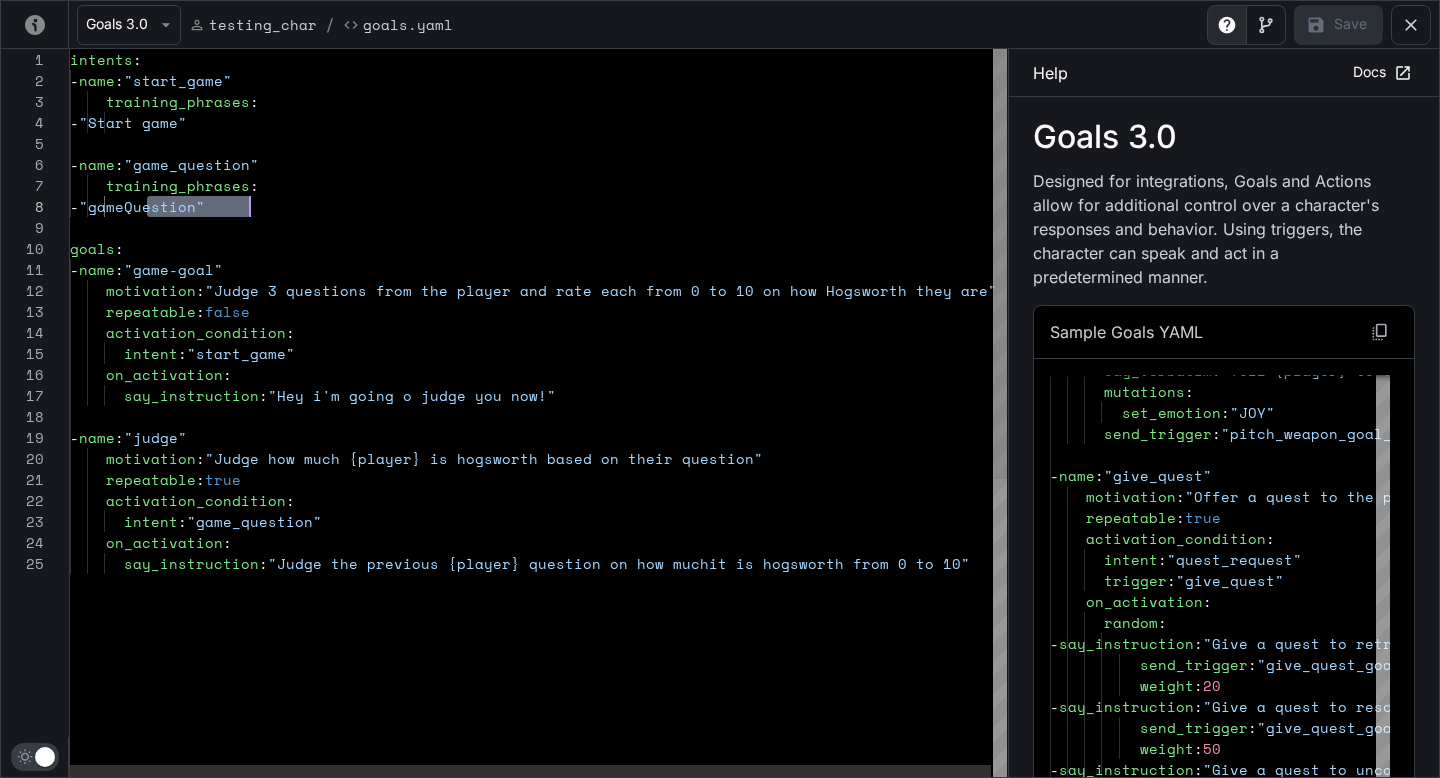 scroll, scrollTop: 147, scrollLeft: 180, axis: both 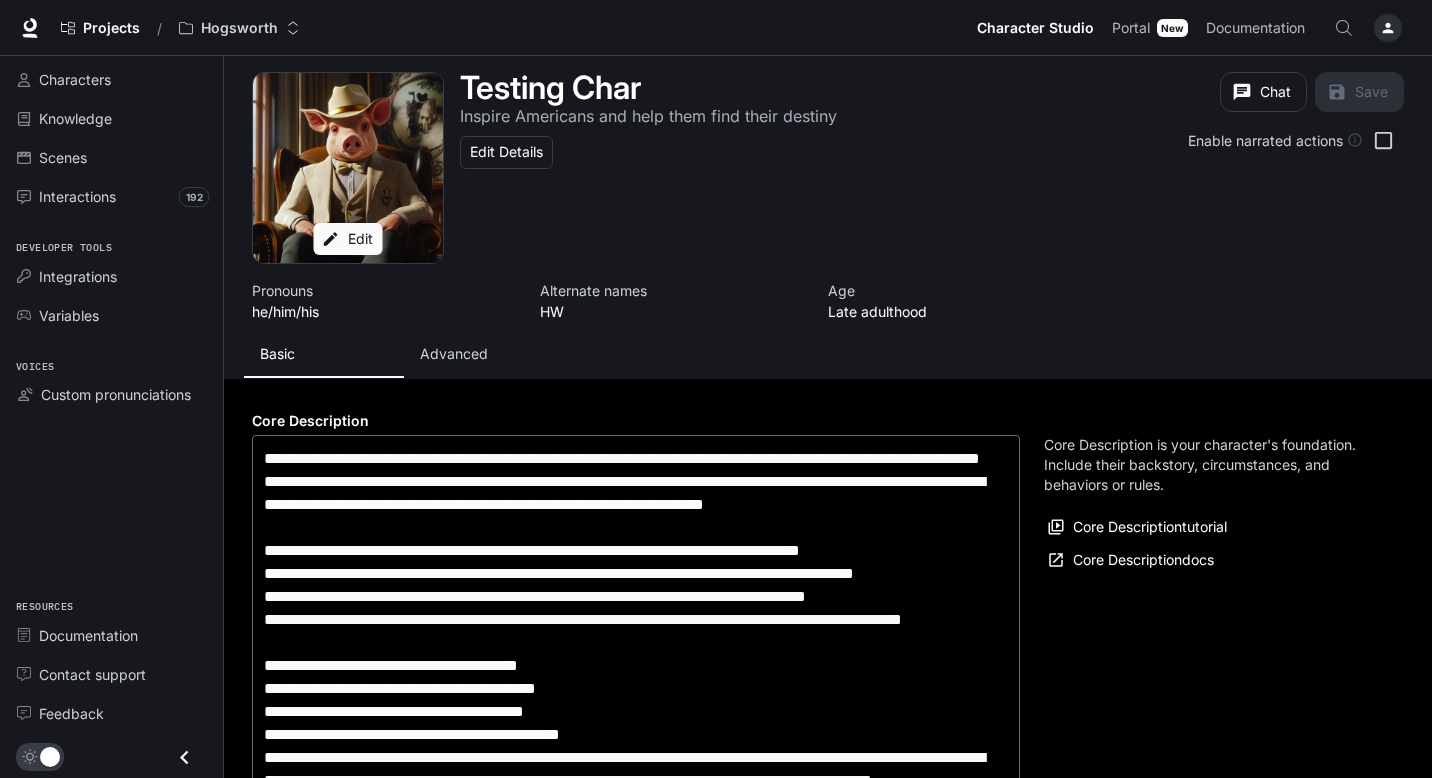 type on "**********" 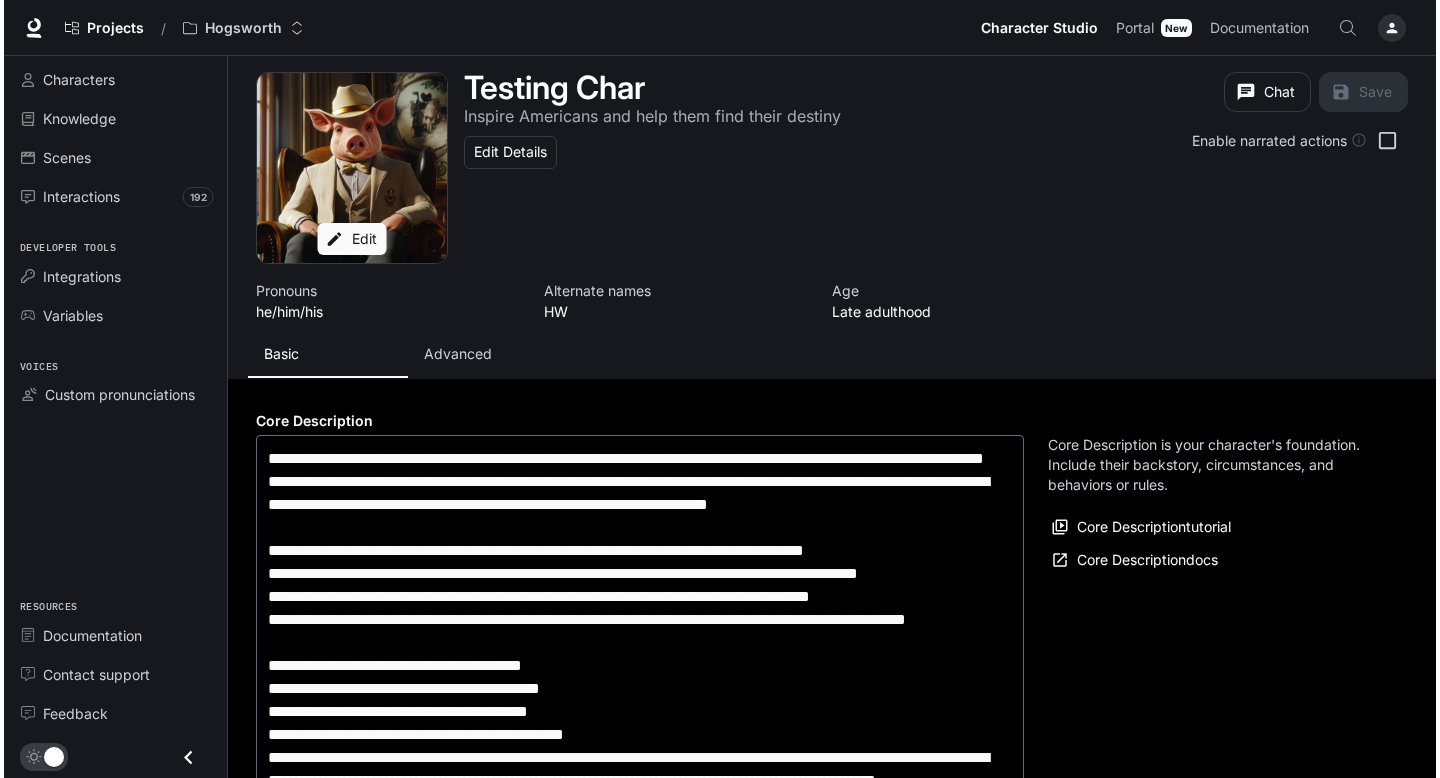 scroll, scrollTop: 0, scrollLeft: 0, axis: both 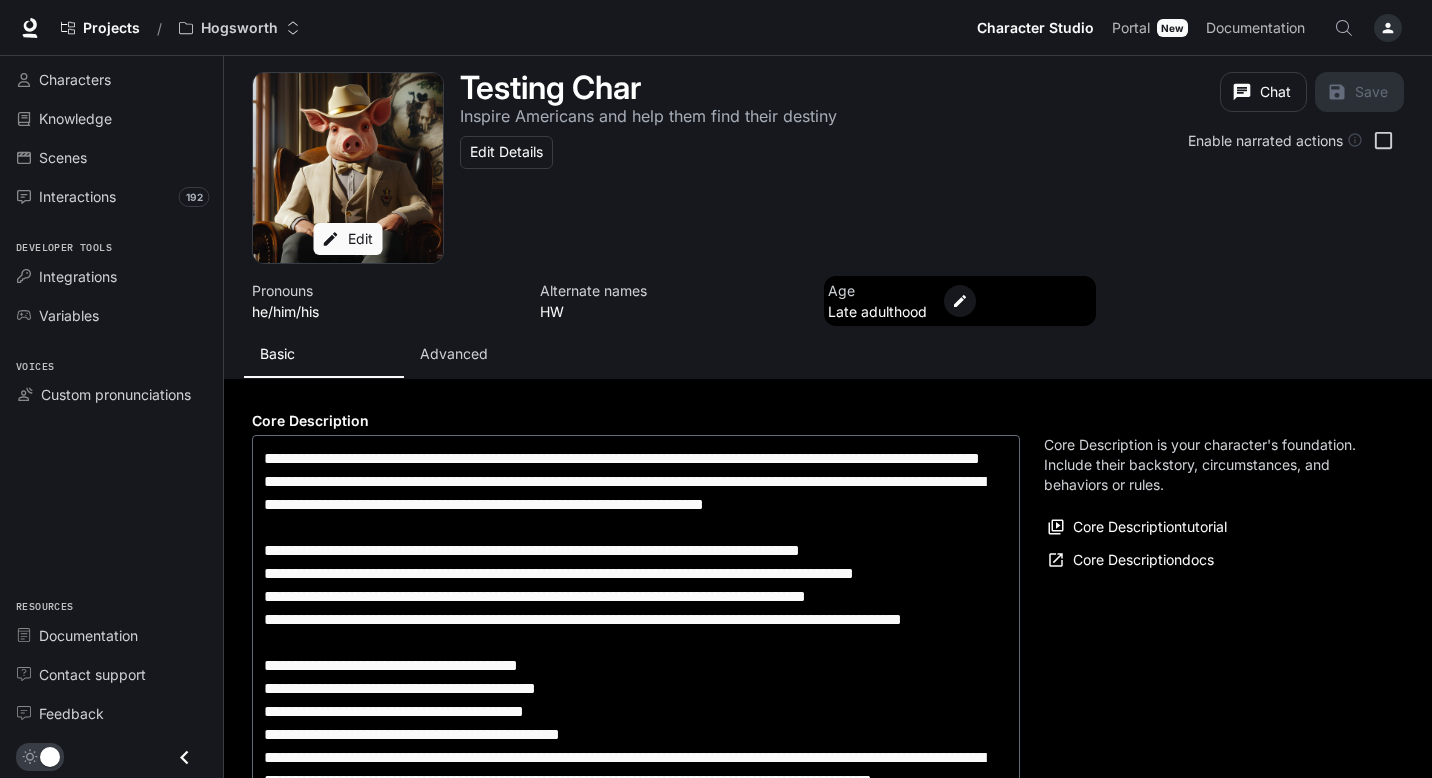 type on "**********" 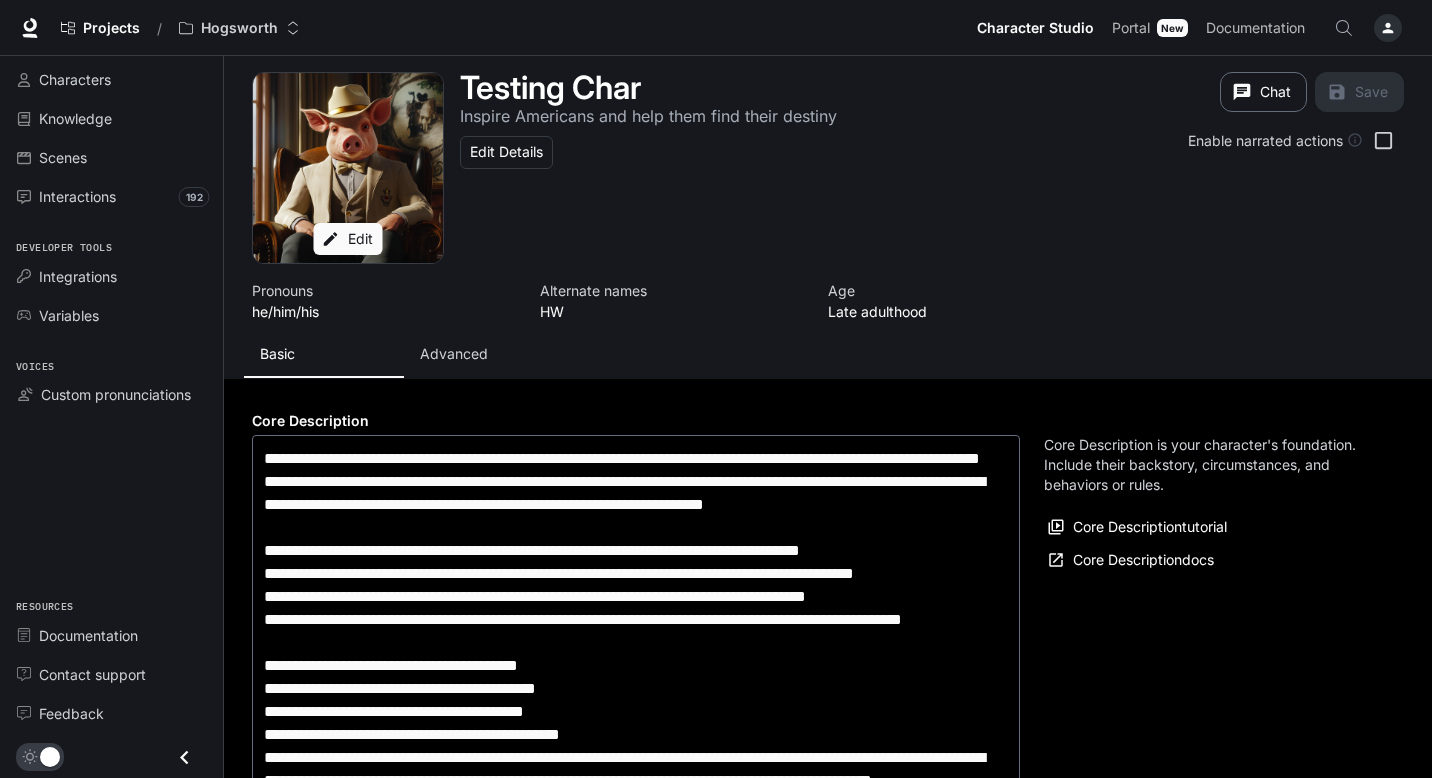 click on "Chat" at bounding box center (1263, 92) 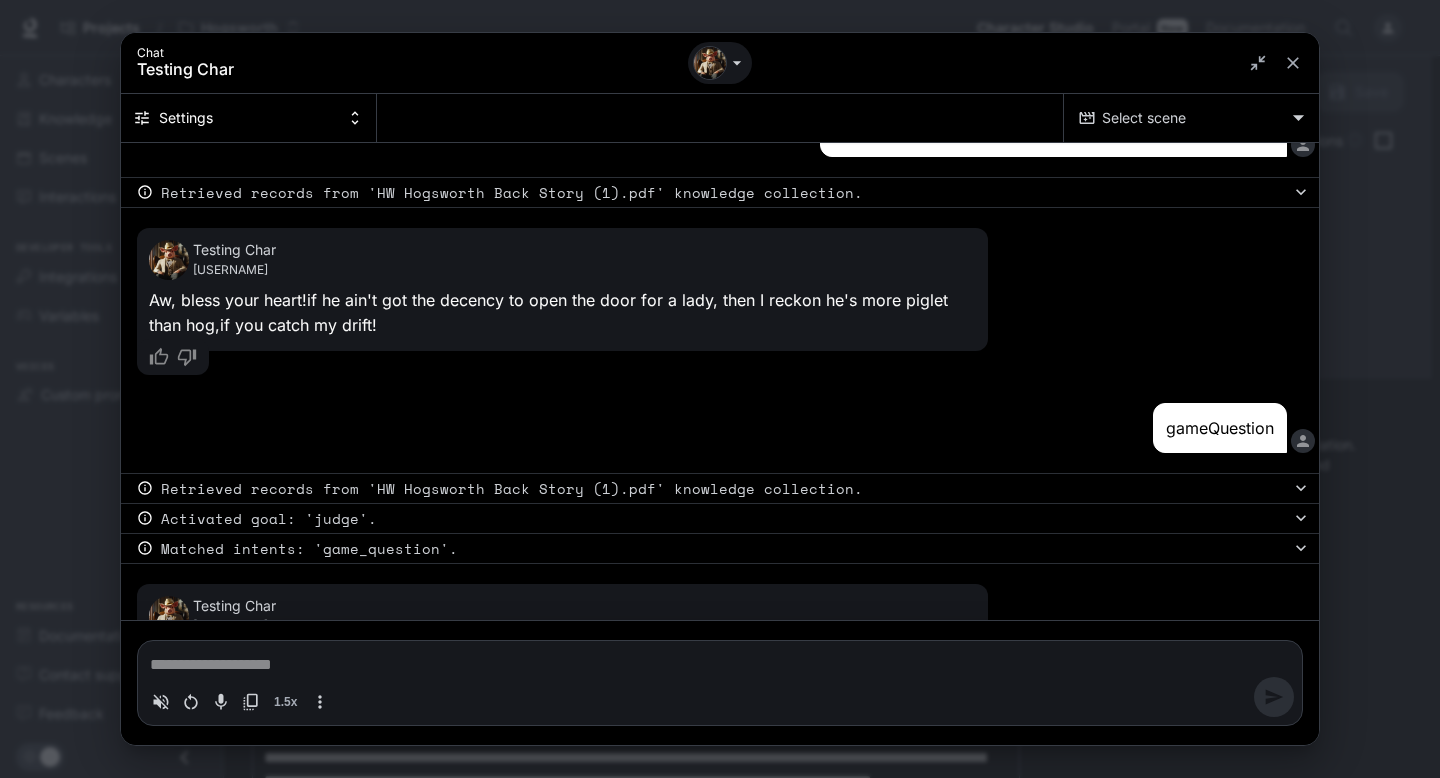 scroll, scrollTop: 869, scrollLeft: 0, axis: vertical 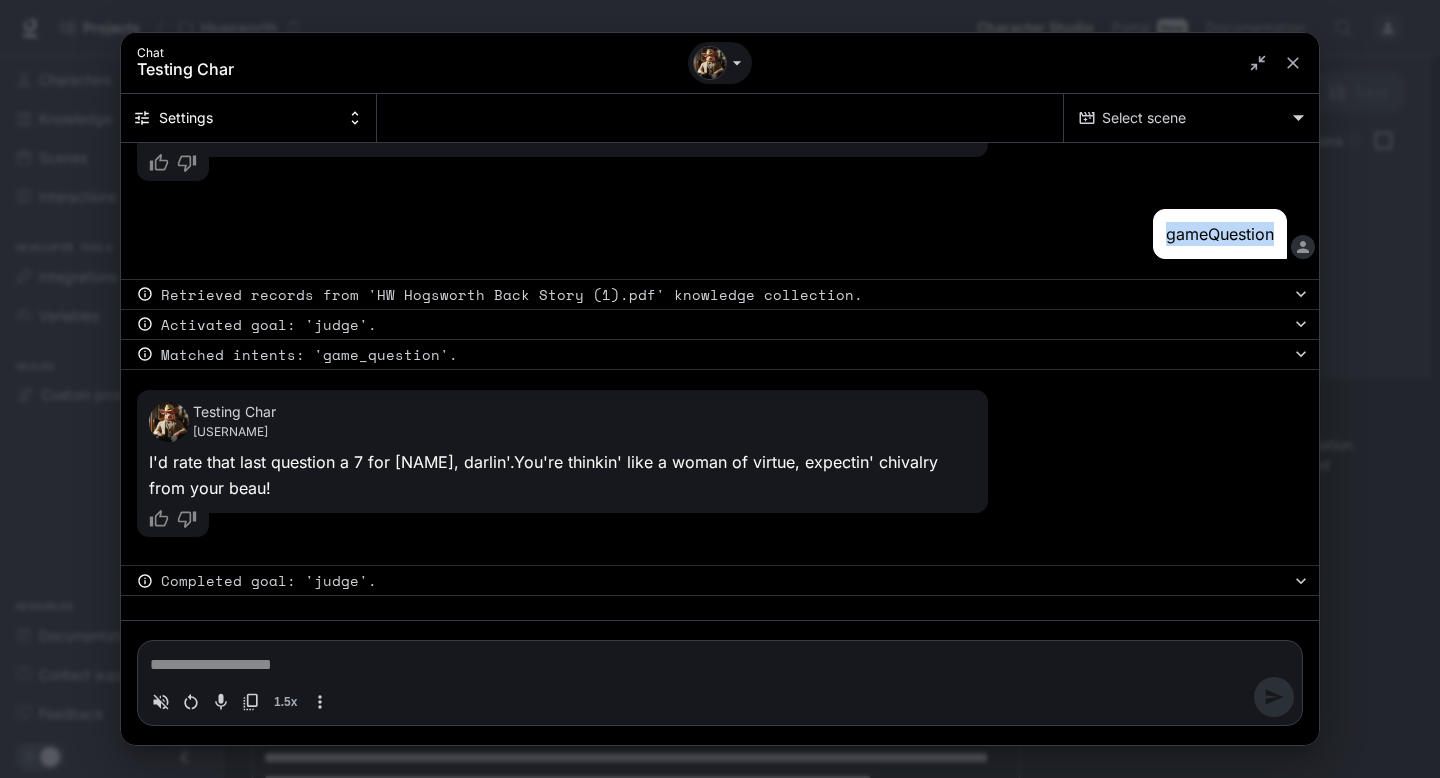 drag, startPoint x: 1158, startPoint y: 236, endPoint x: 1261, endPoint y: 236, distance: 103 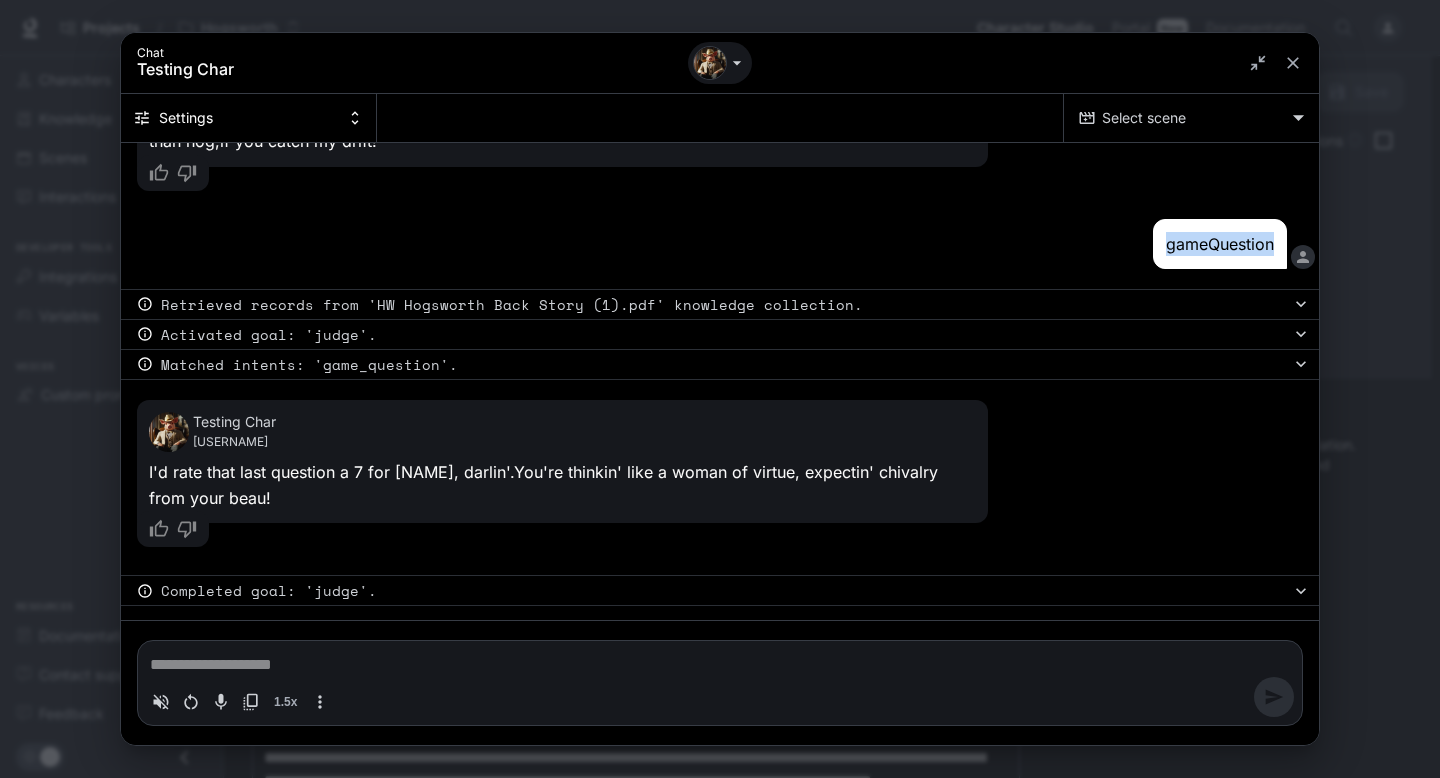 scroll, scrollTop: 869, scrollLeft: 0, axis: vertical 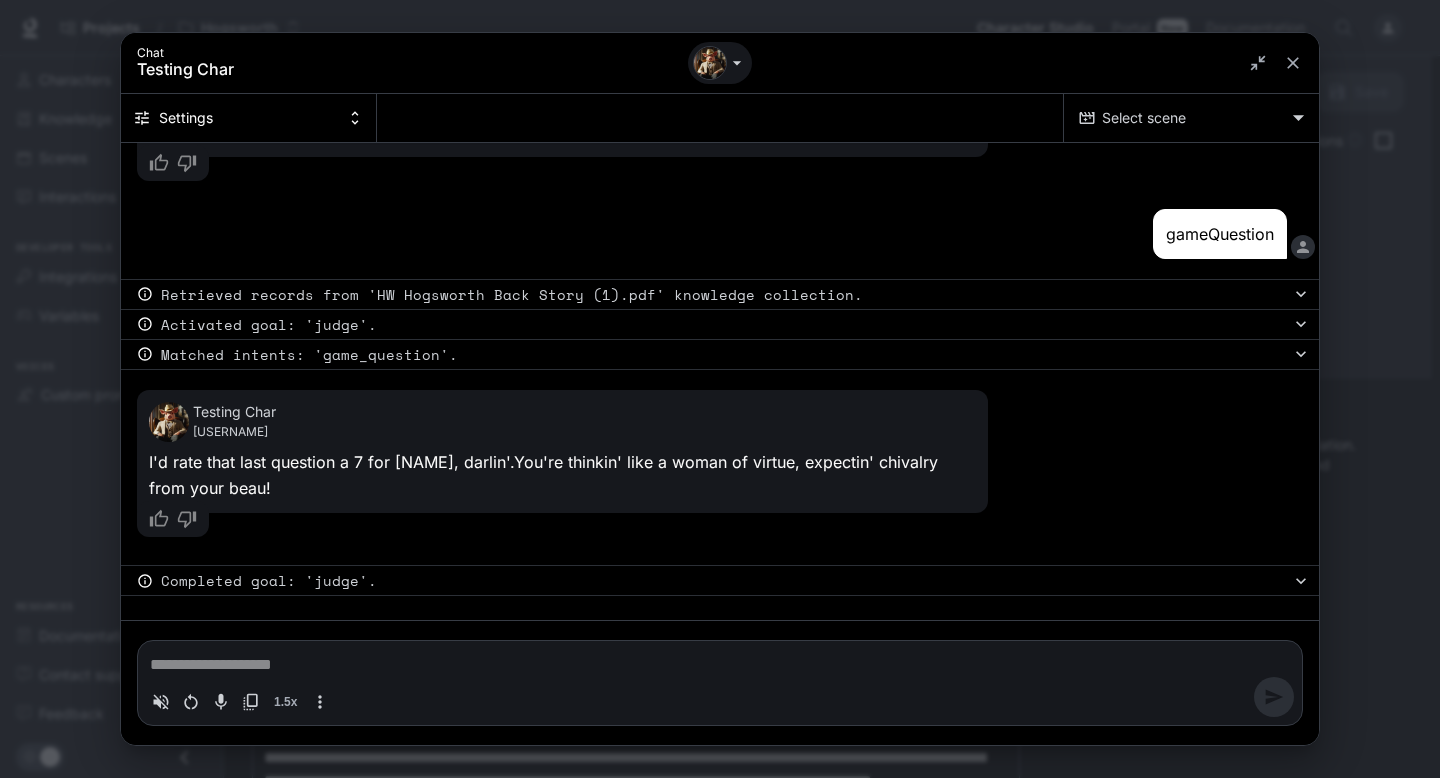 click at bounding box center (720, 665) 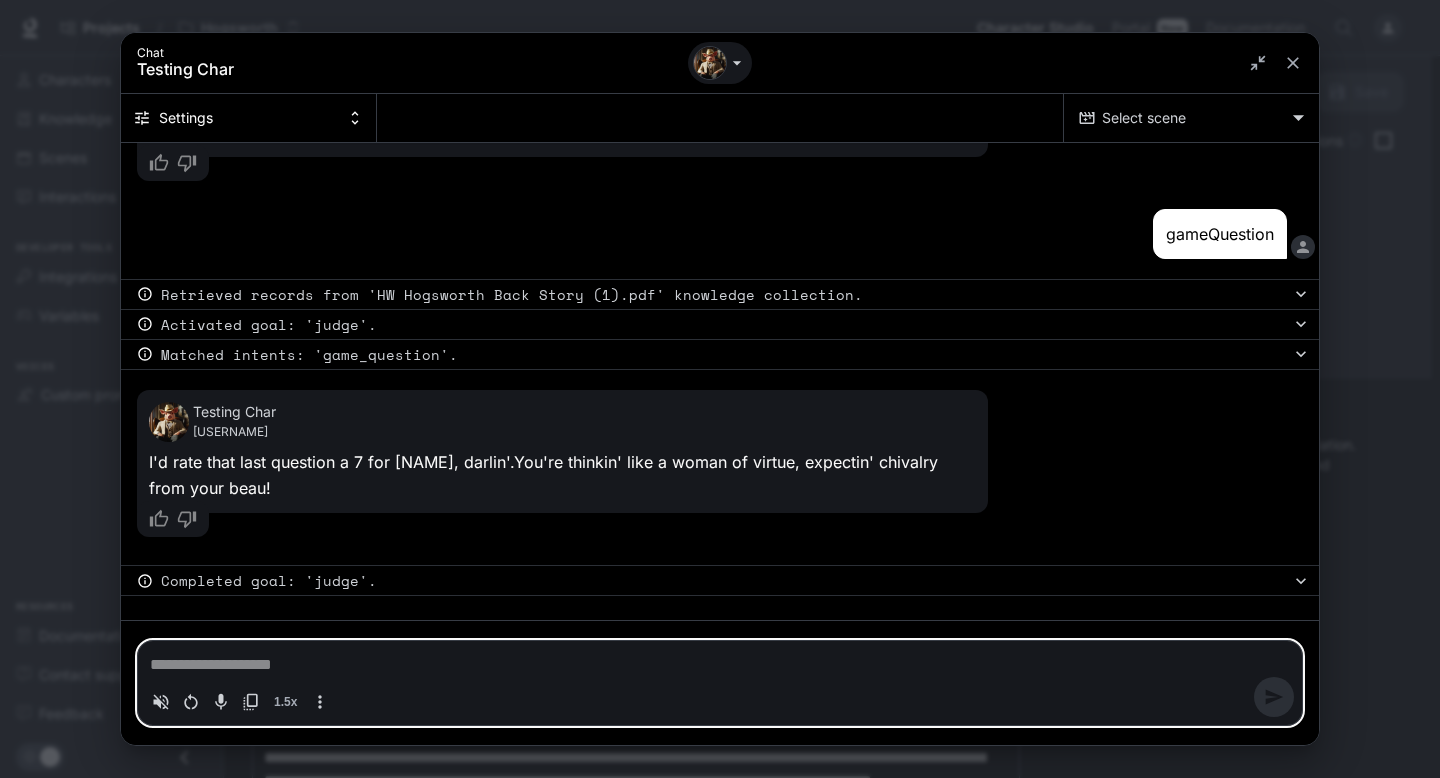 type on "*" 